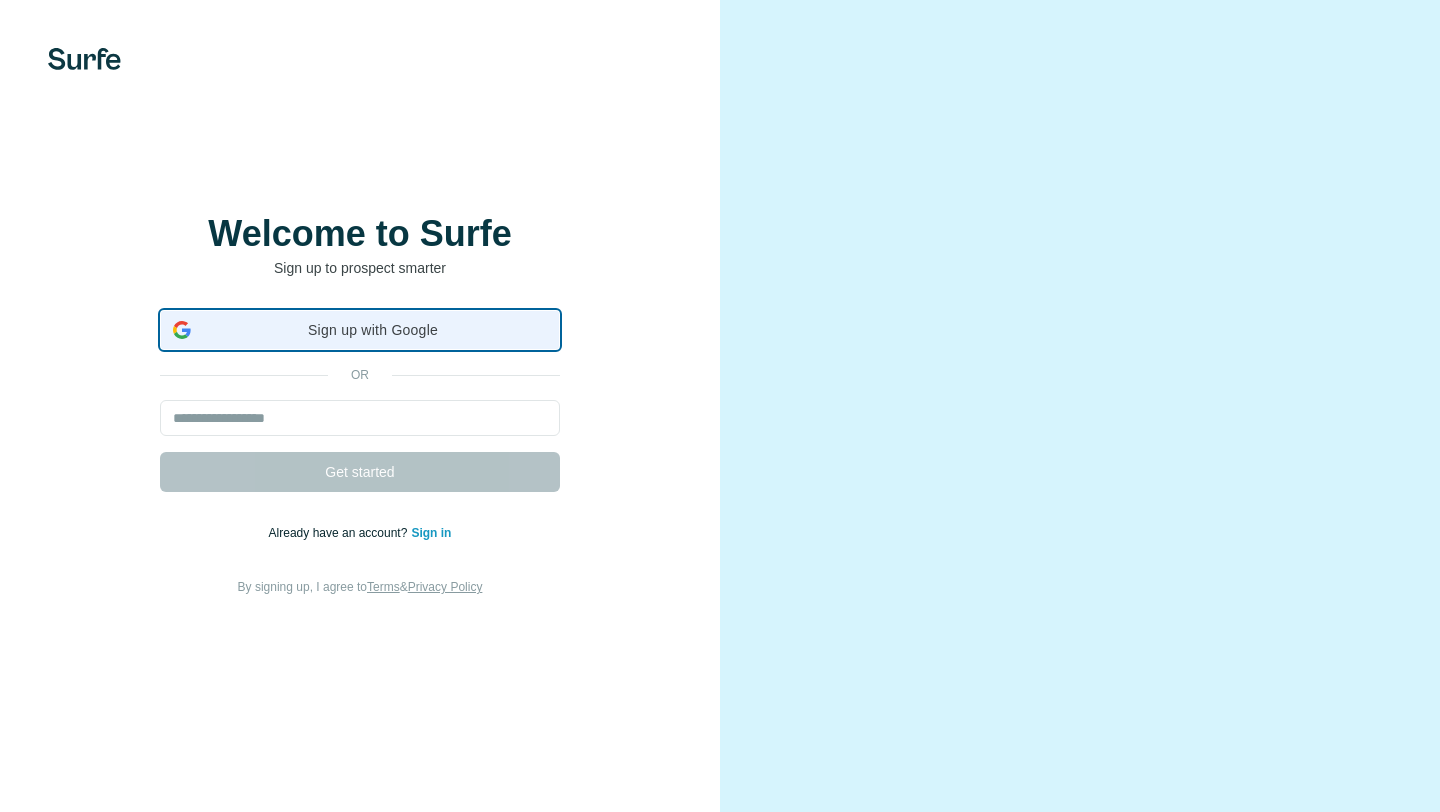 scroll, scrollTop: 0, scrollLeft: 0, axis: both 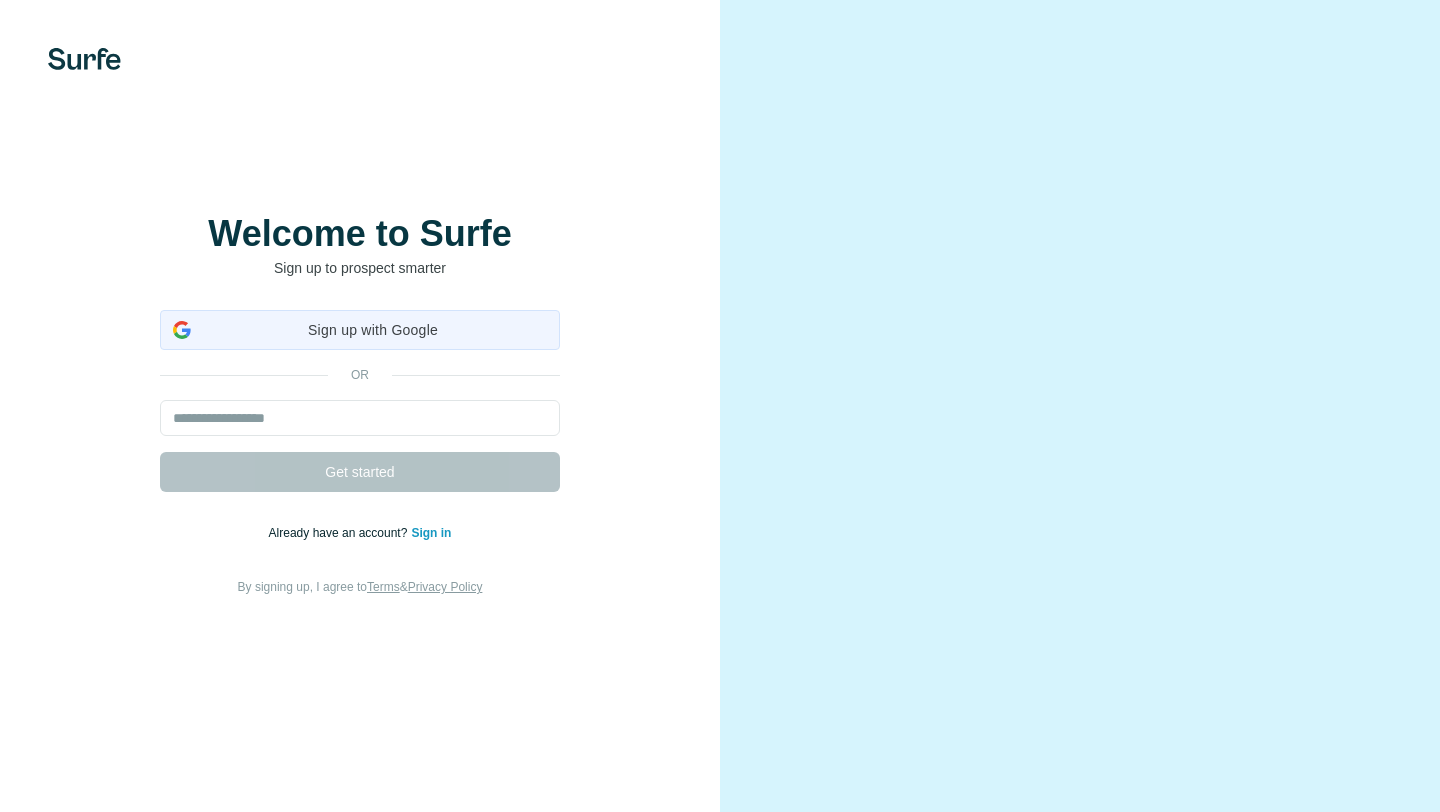 click on "Sign up with Google" at bounding box center [373, 330] 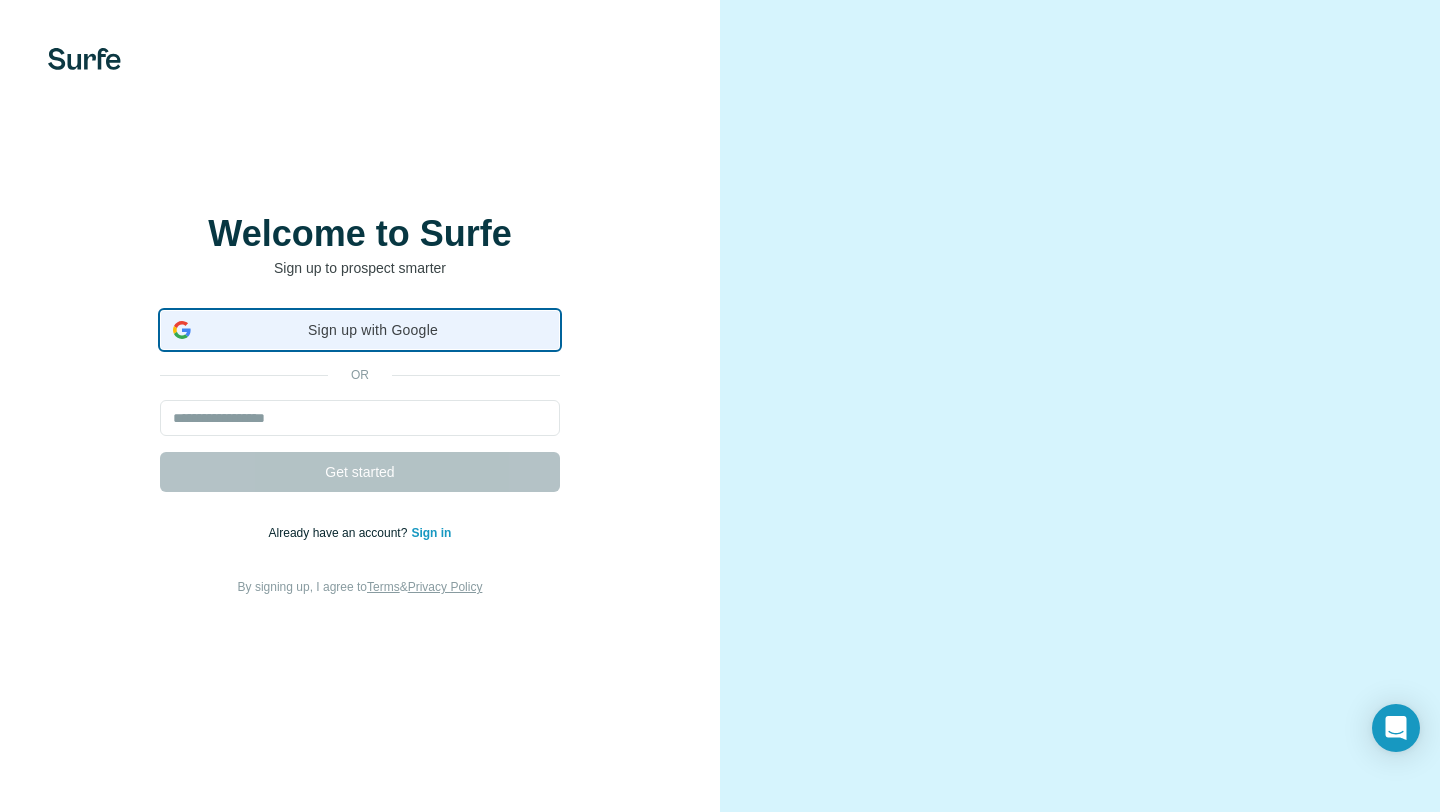 scroll, scrollTop: 0, scrollLeft: 0, axis: both 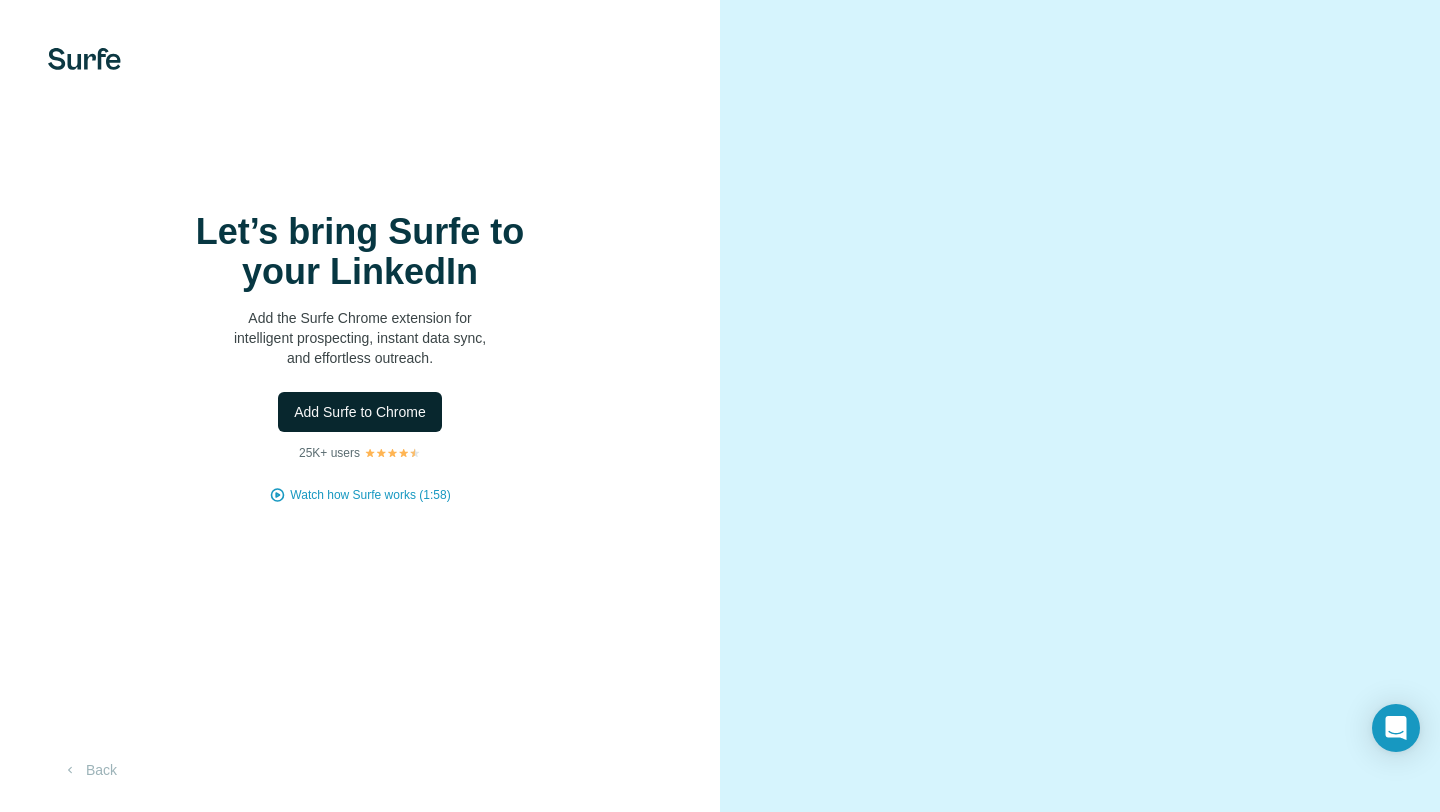 click on "Add Surfe to Chrome" at bounding box center (360, 412) 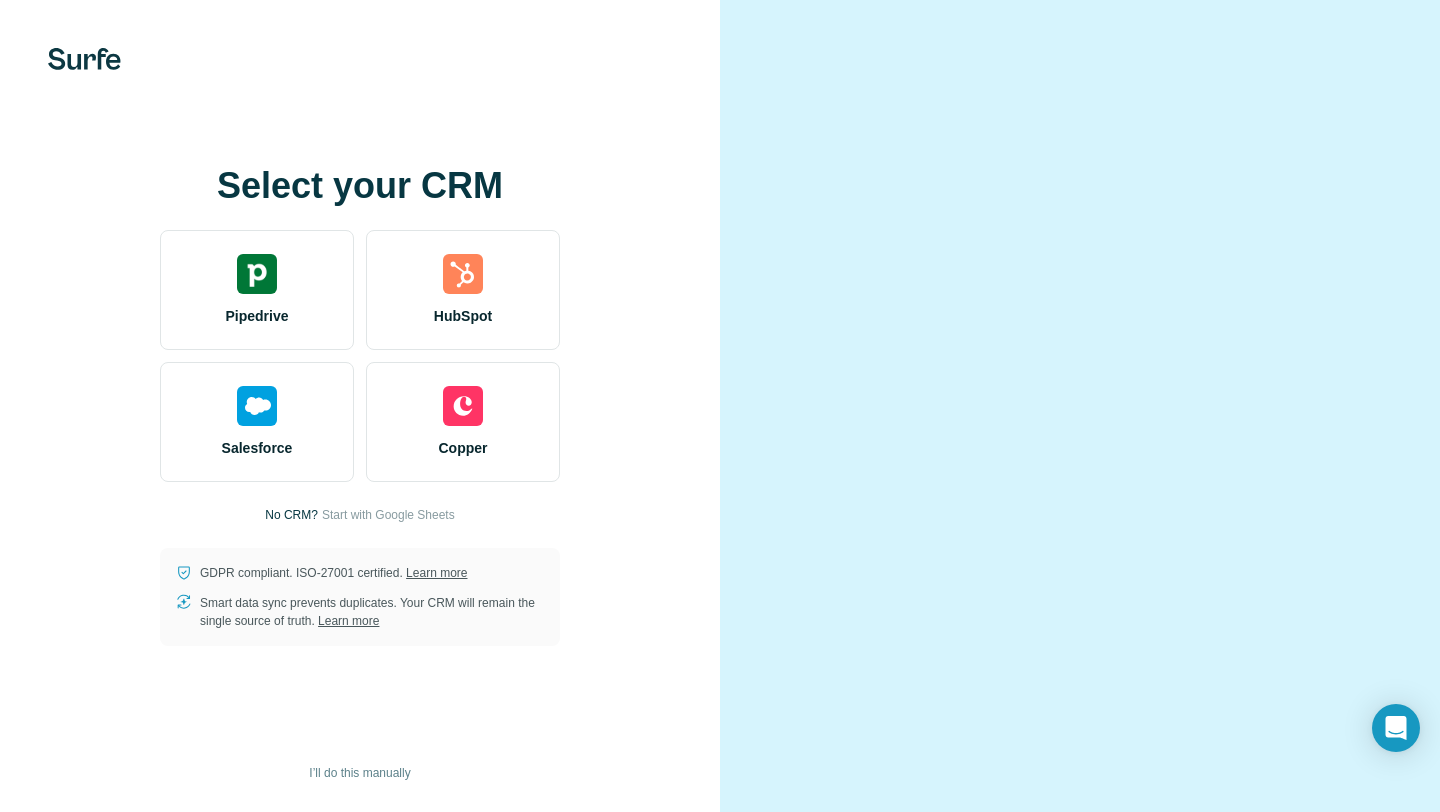click at bounding box center [1080, 406] 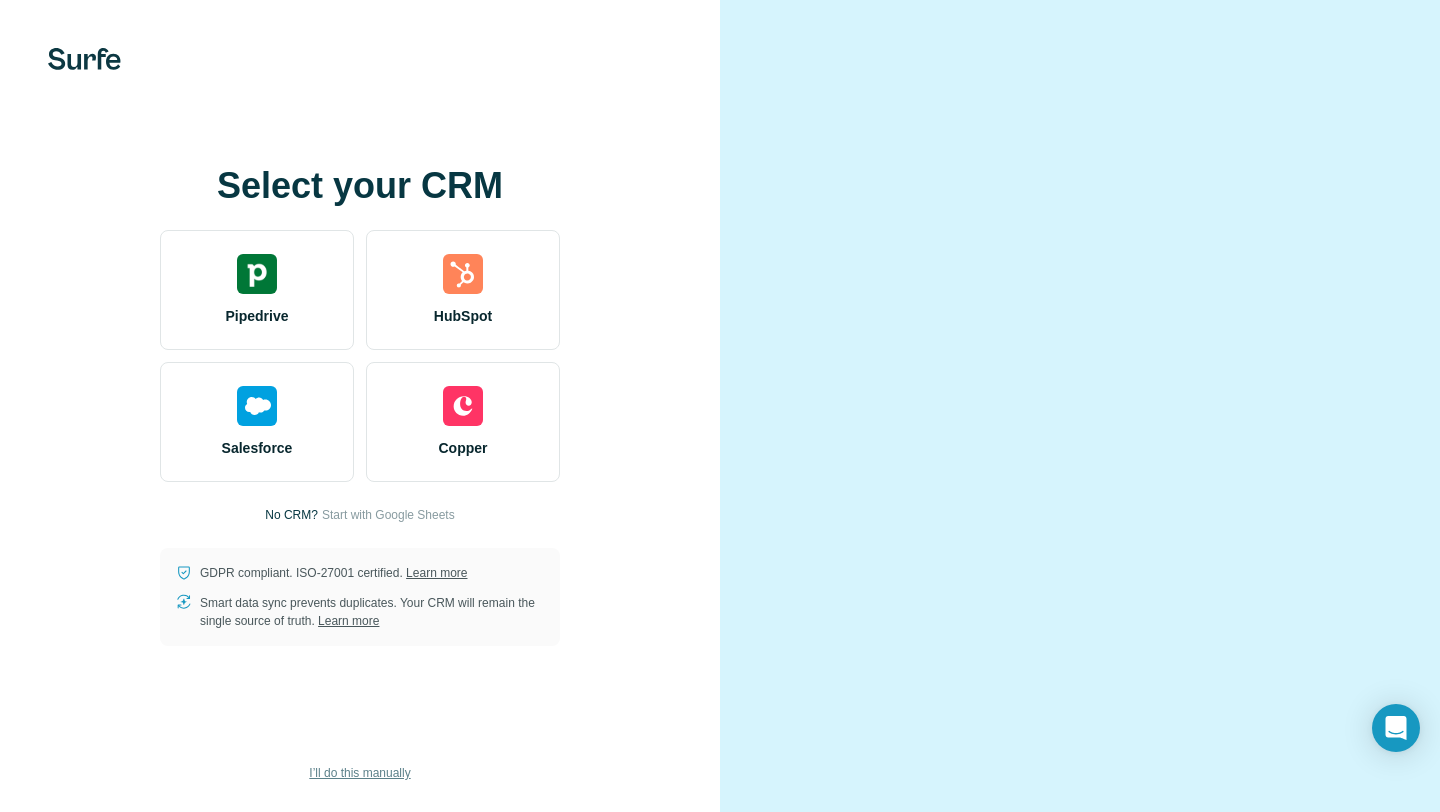 click on "I’ll do this manually" at bounding box center (359, 773) 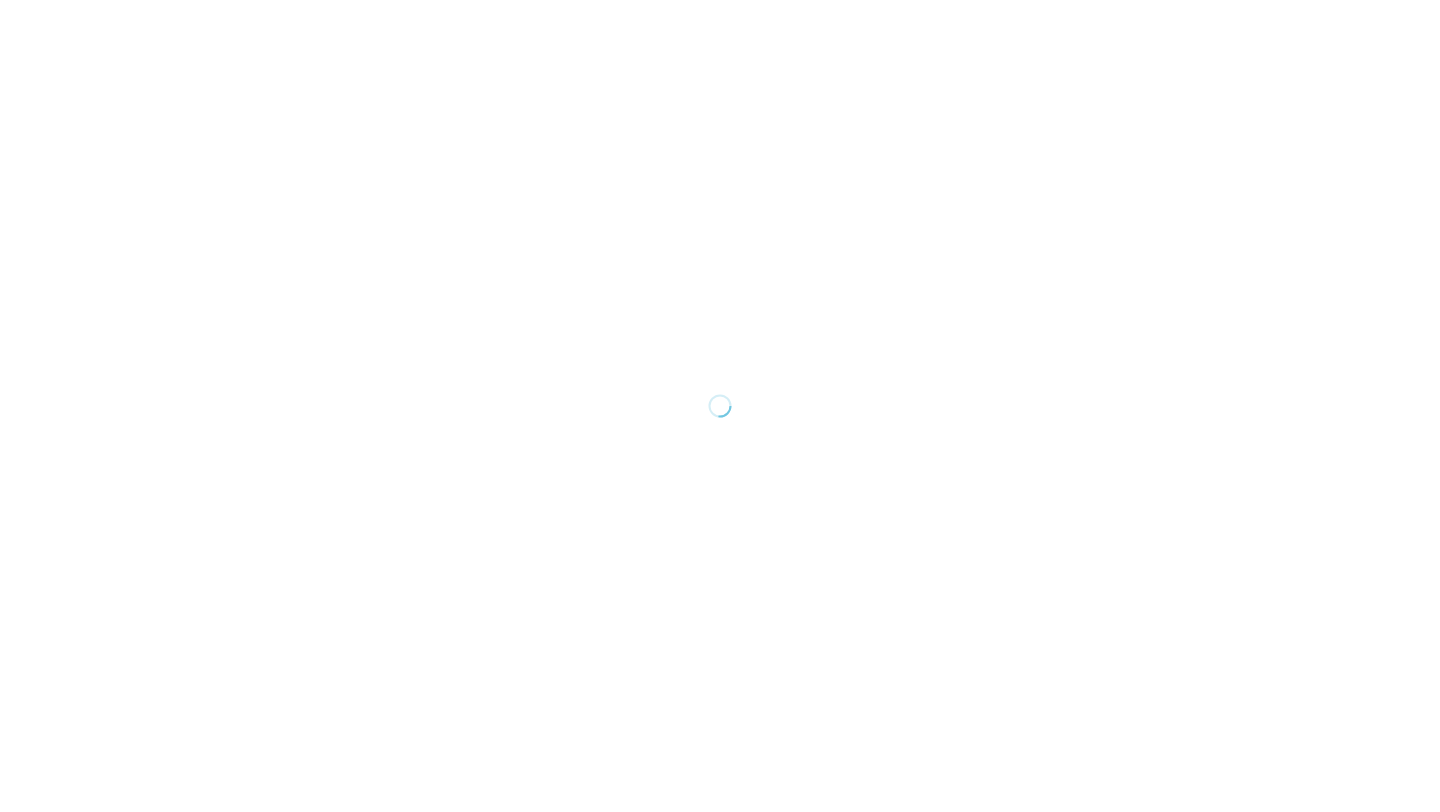 scroll, scrollTop: 0, scrollLeft: 0, axis: both 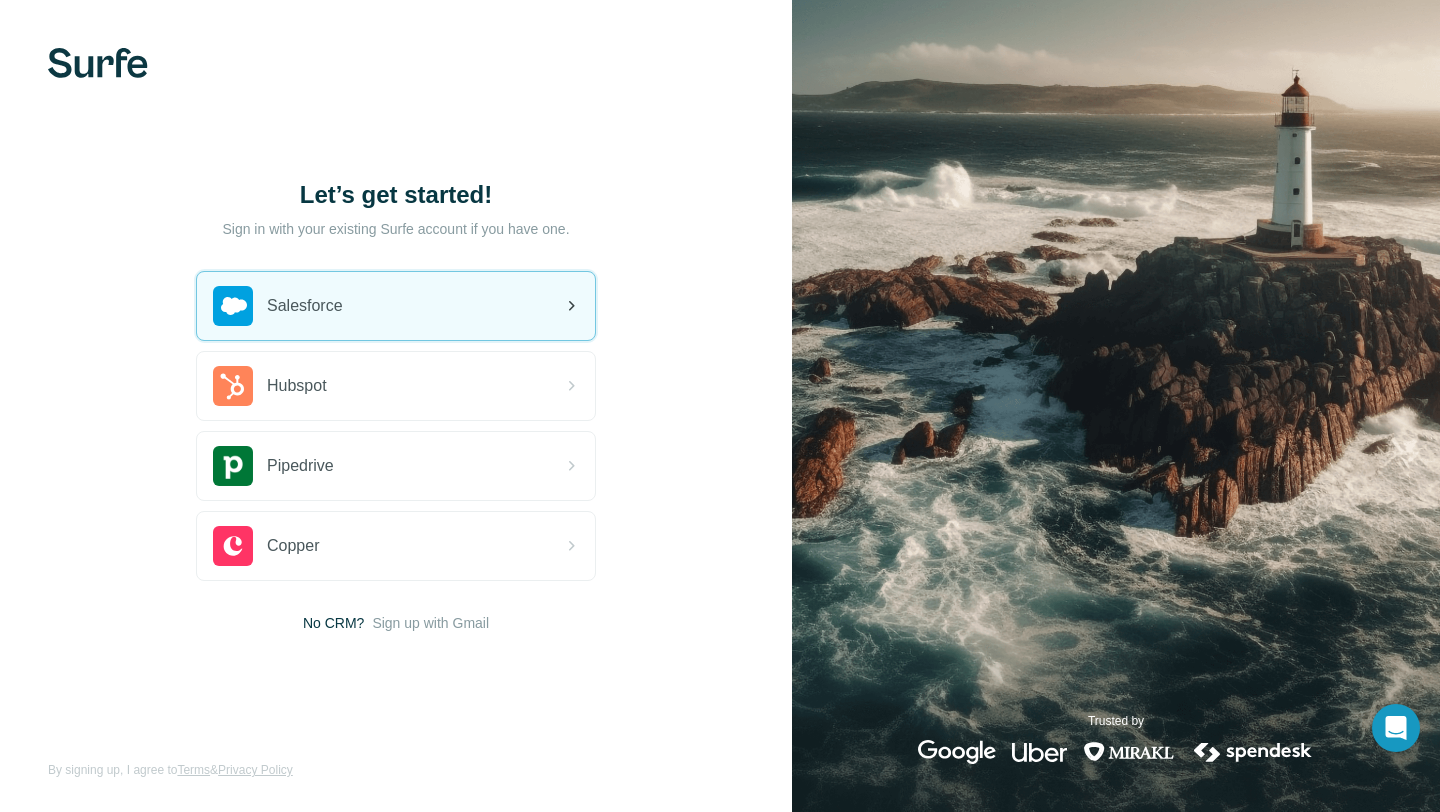 click on "Salesforce" at bounding box center [396, 306] 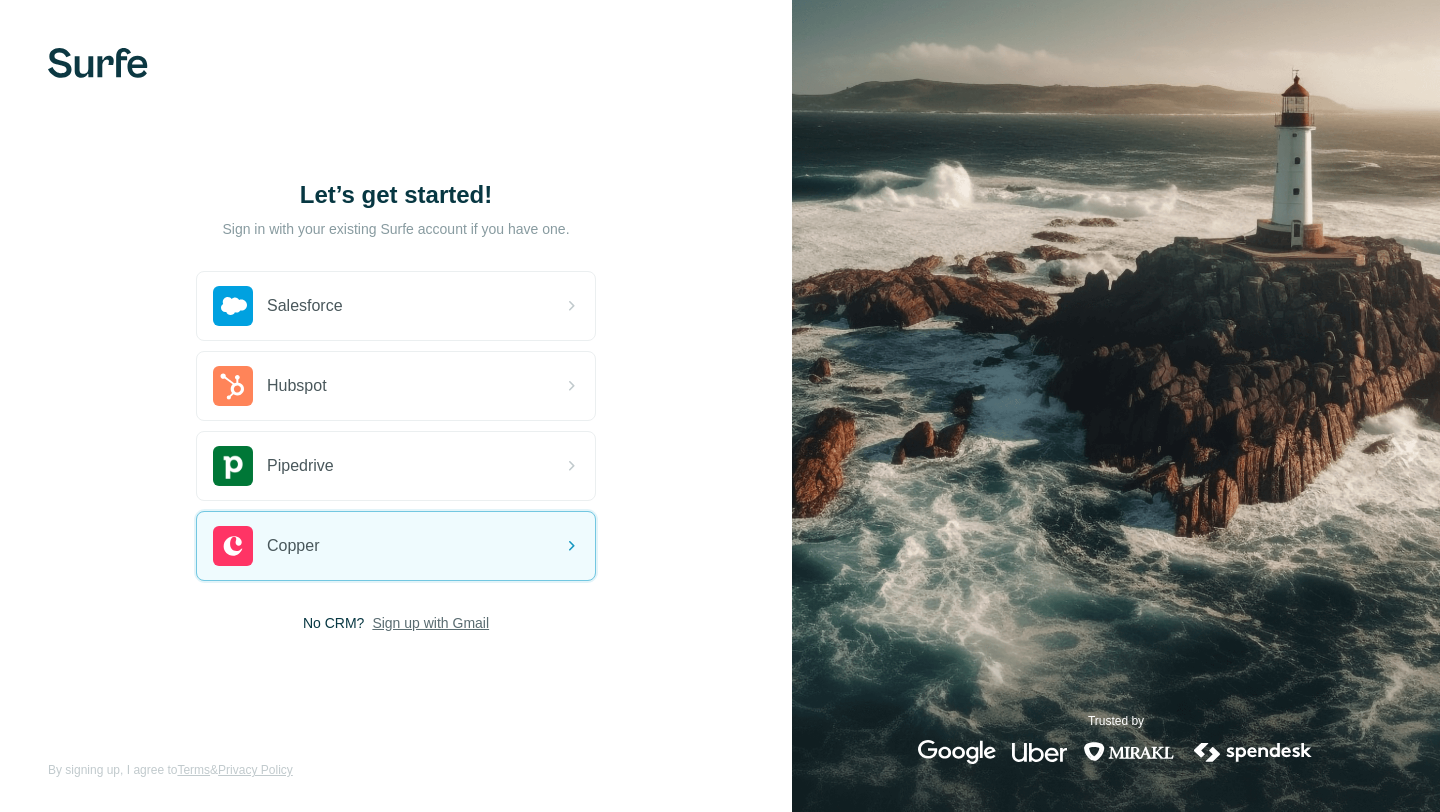 scroll, scrollTop: 0, scrollLeft: 0, axis: both 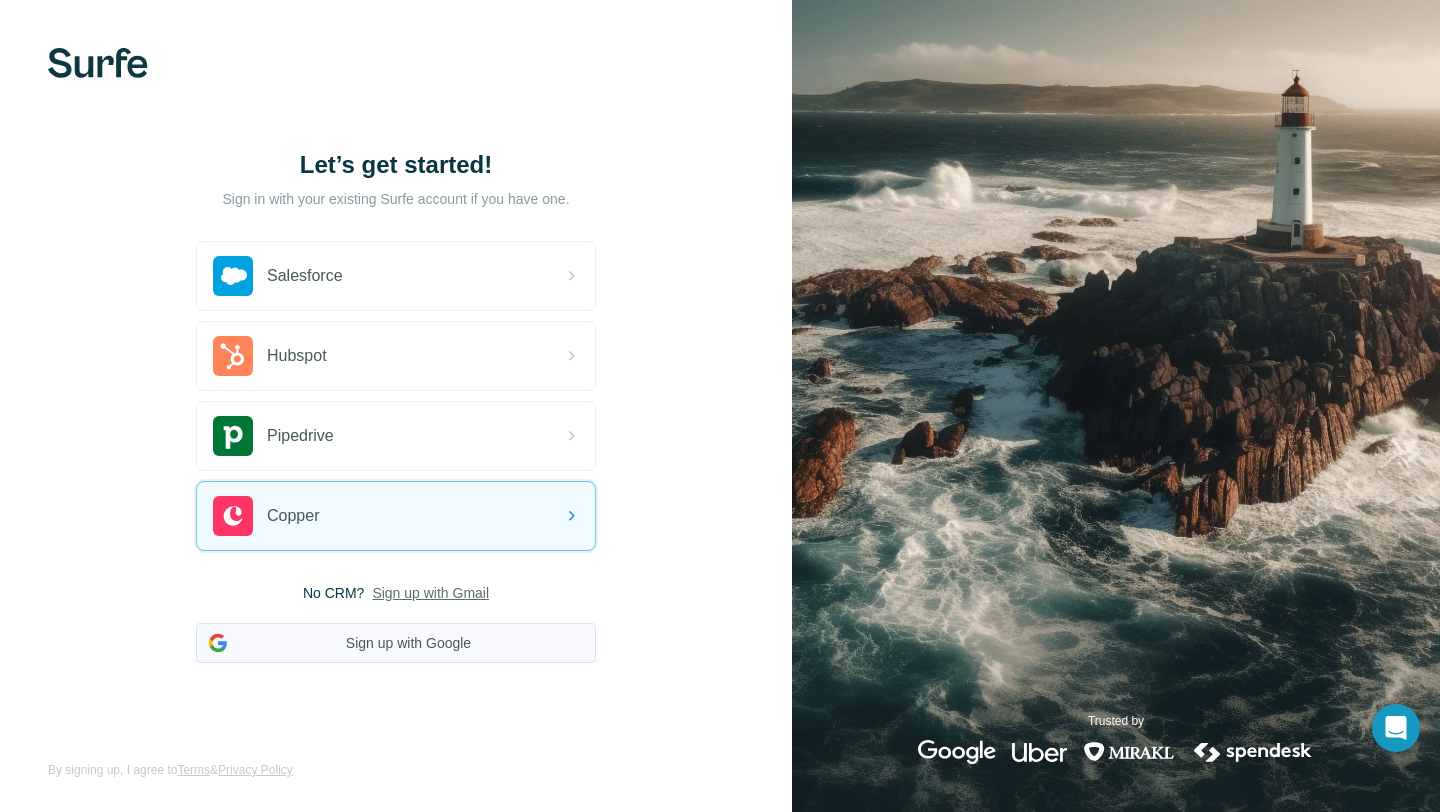 click on "Sign up with Google" at bounding box center (396, 643) 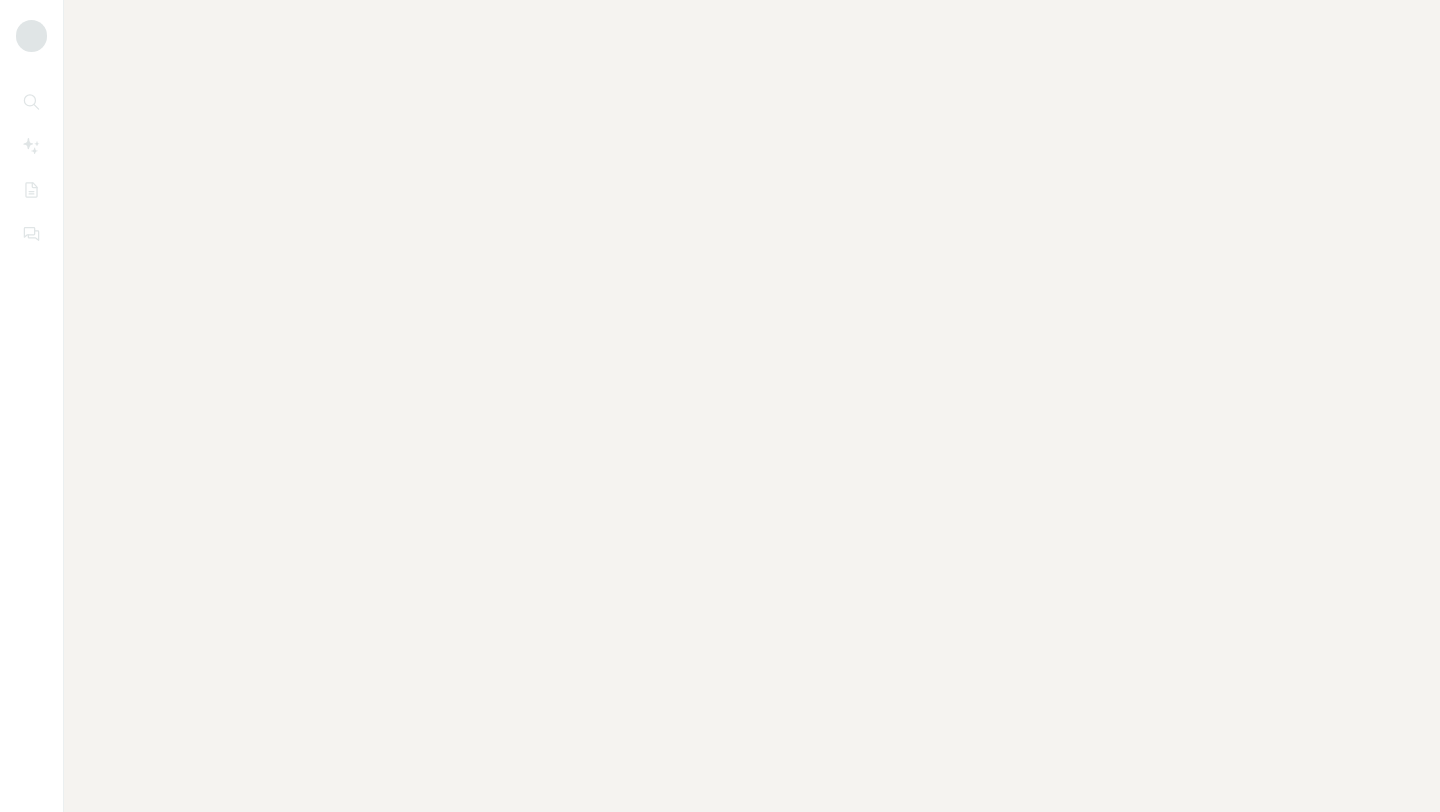 scroll, scrollTop: 0, scrollLeft: 0, axis: both 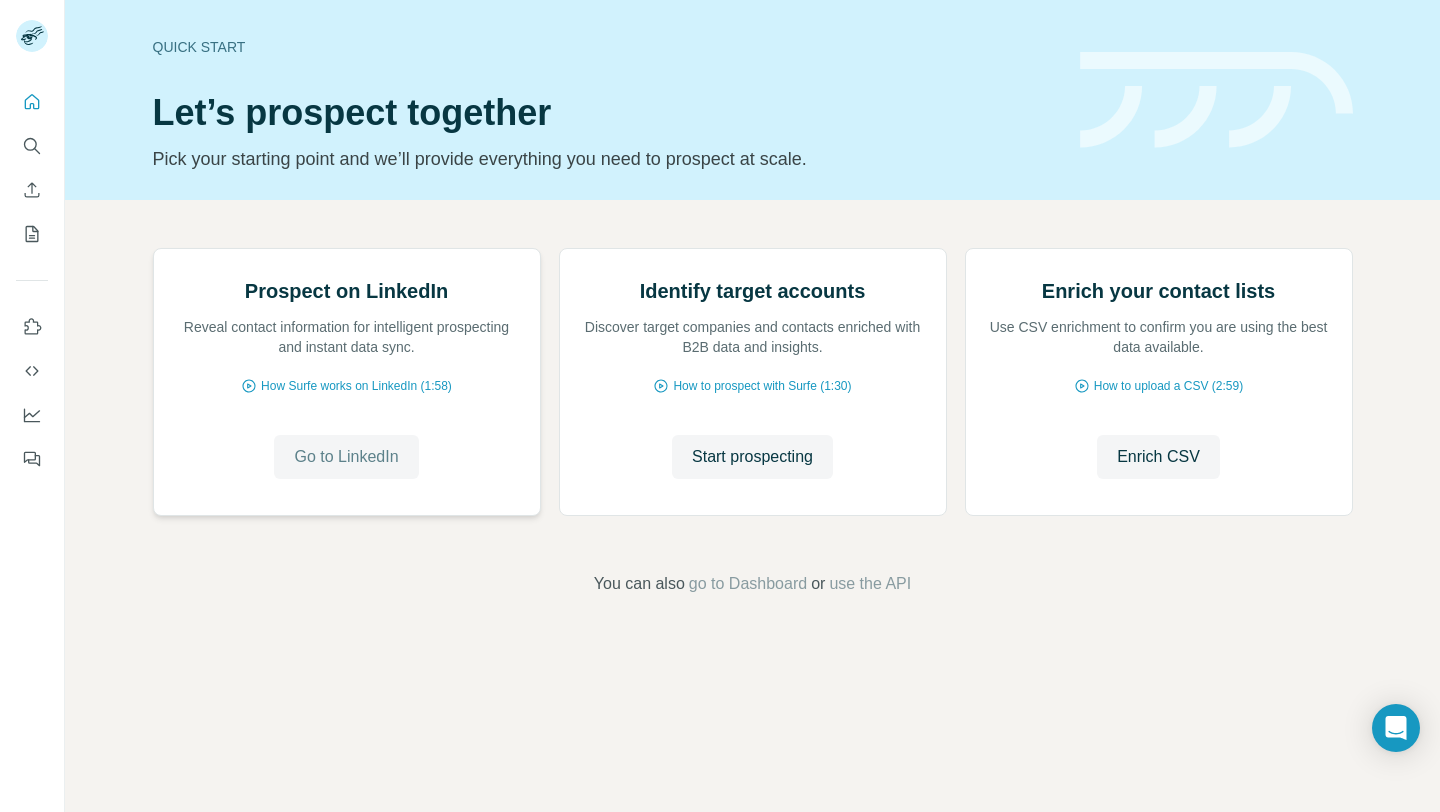 click on "Go to LinkedIn" at bounding box center [346, 457] 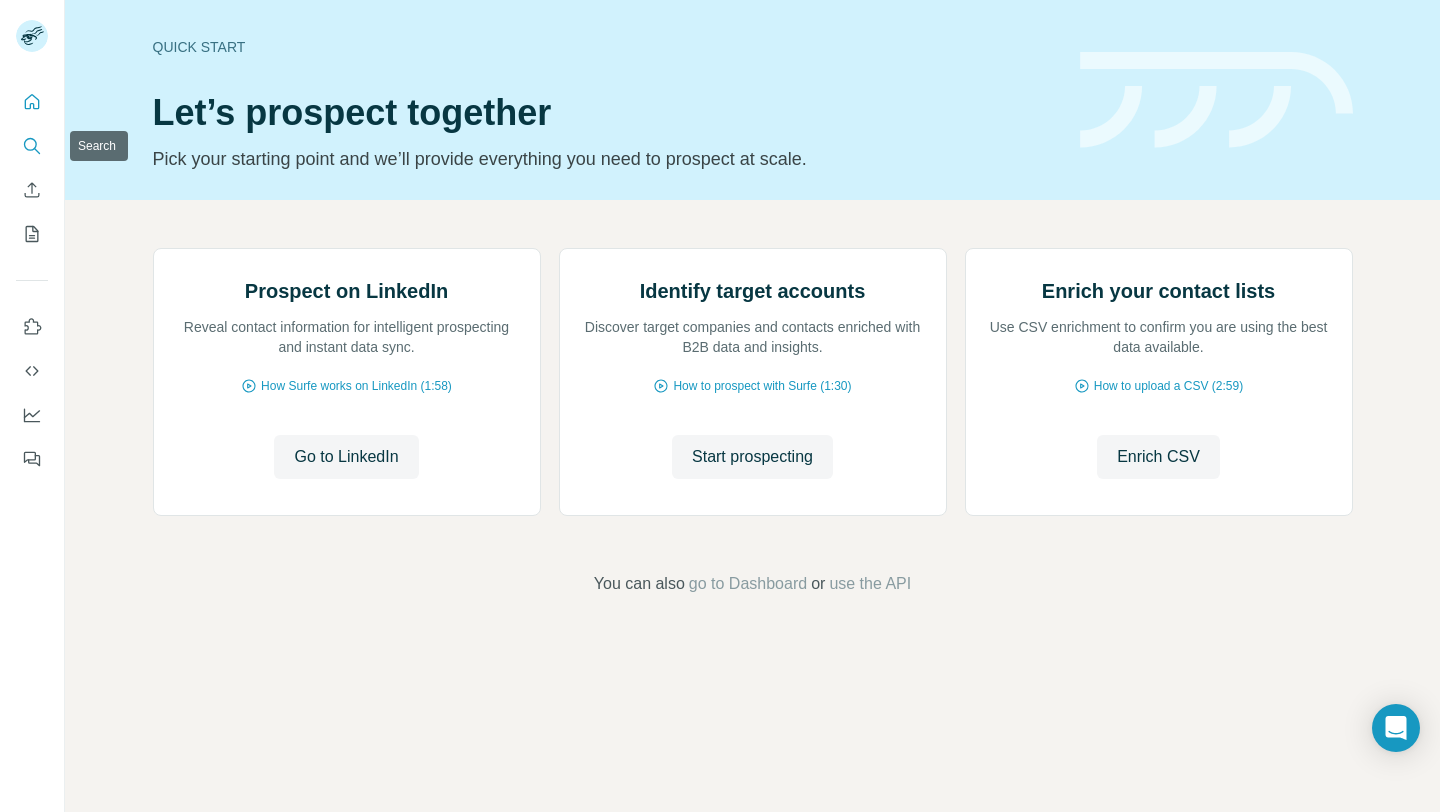 click 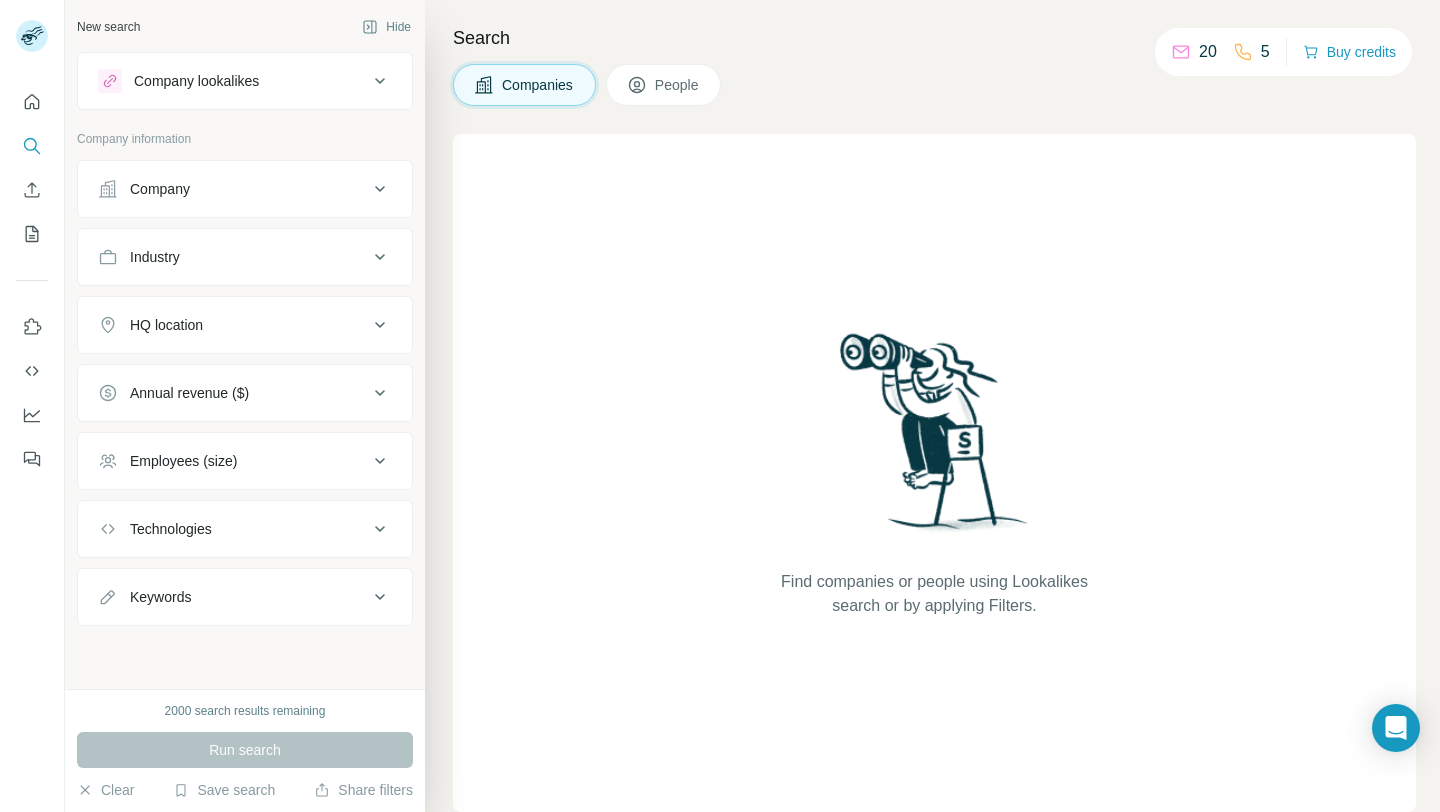 click 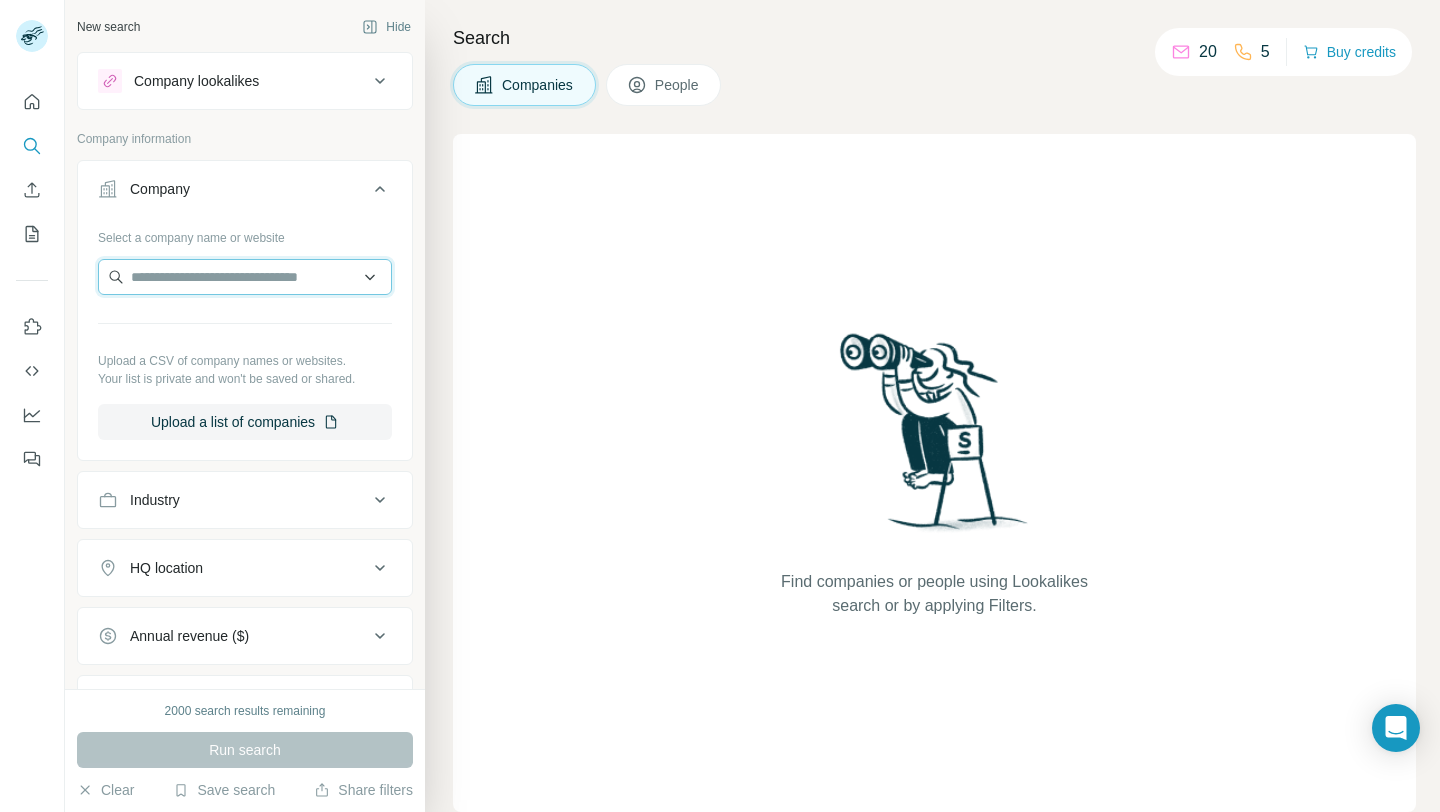 click at bounding box center [245, 277] 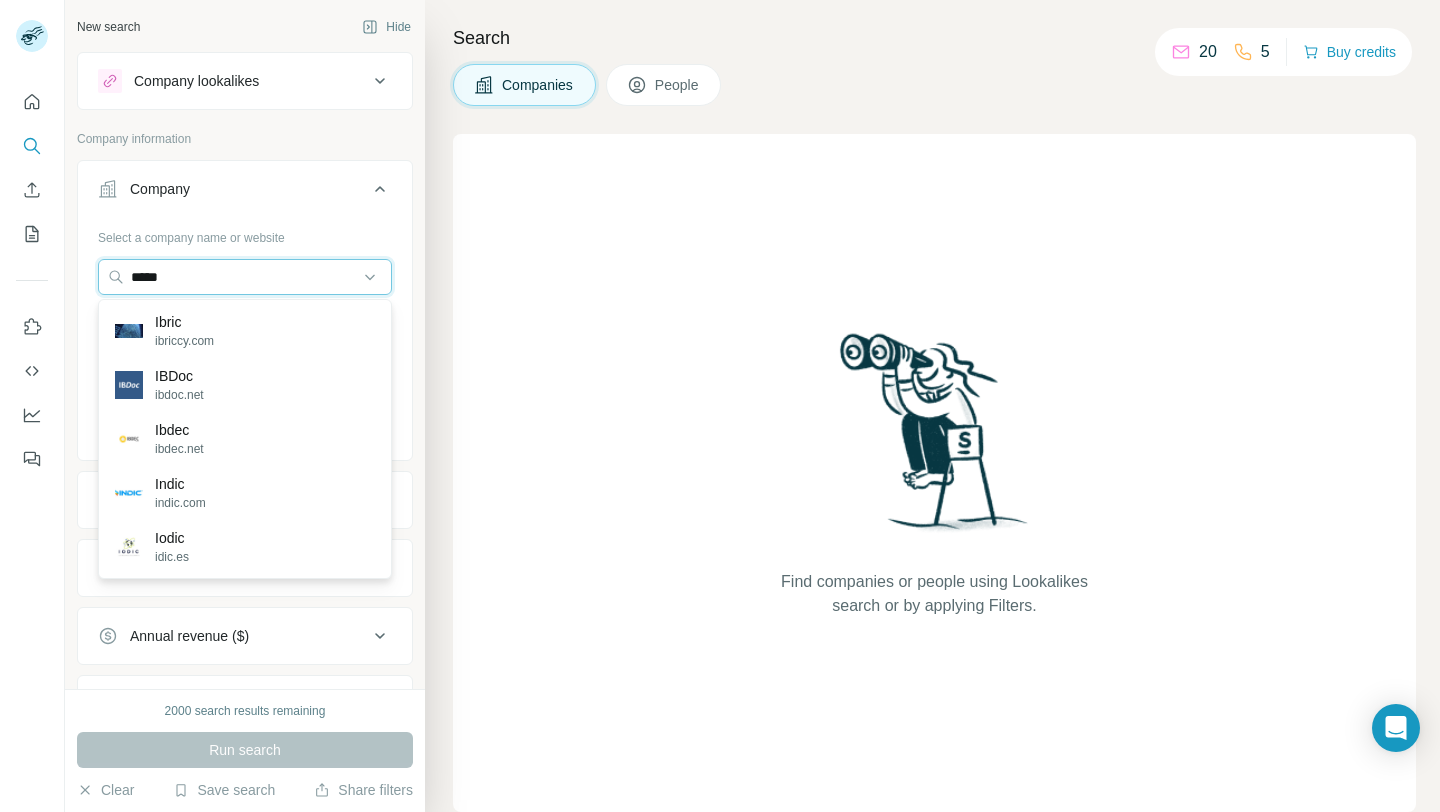 type on "*****" 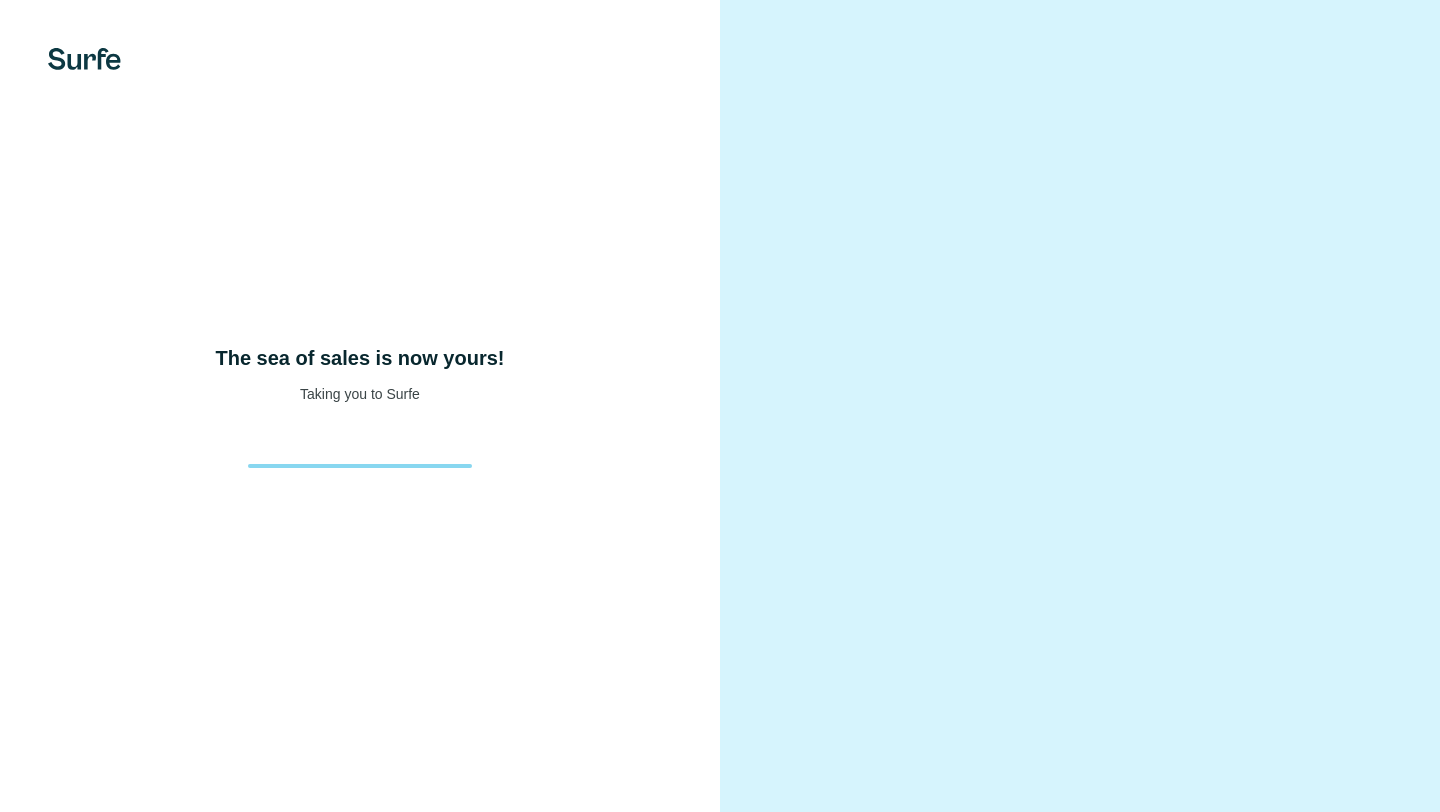 scroll, scrollTop: 0, scrollLeft: 0, axis: both 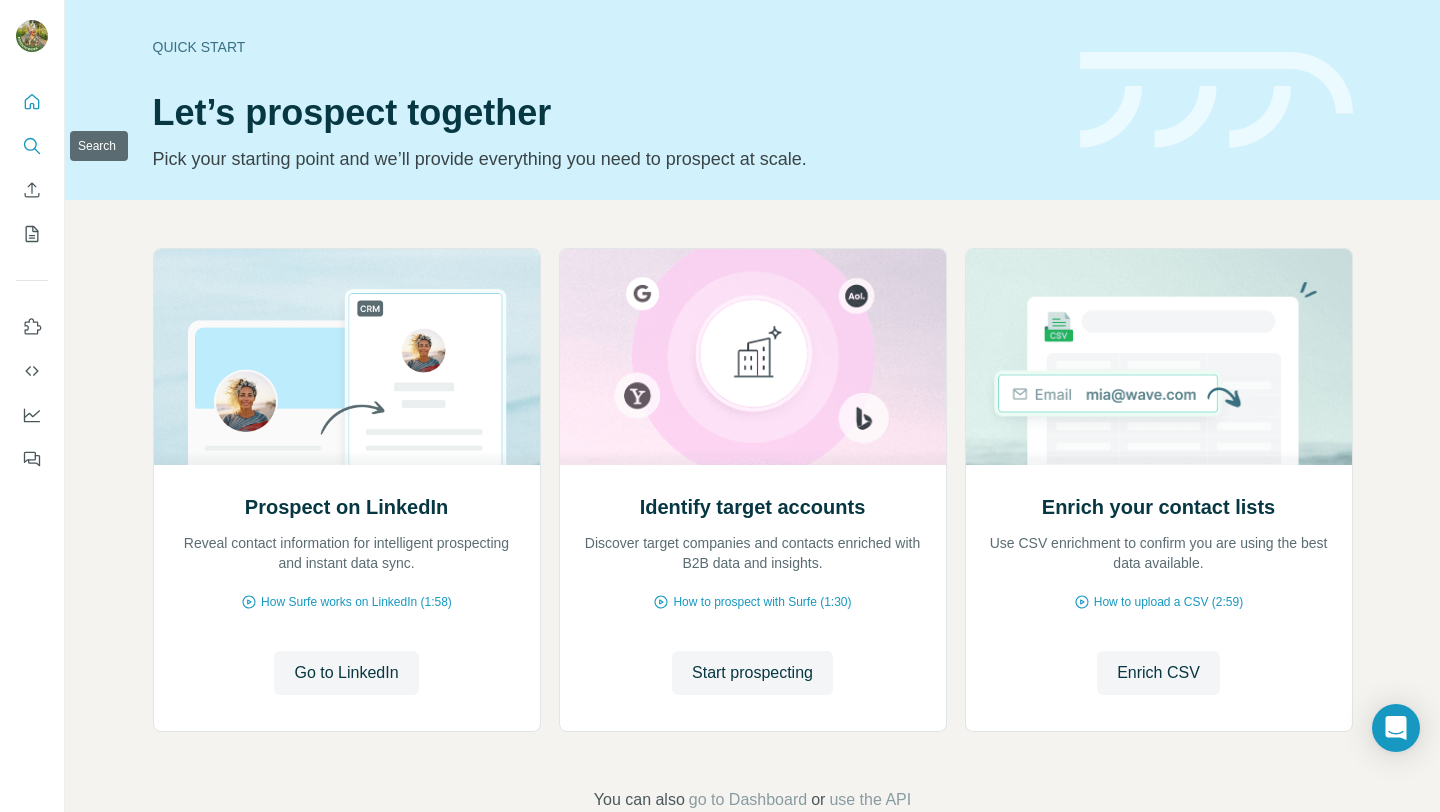 click at bounding box center [32, 146] 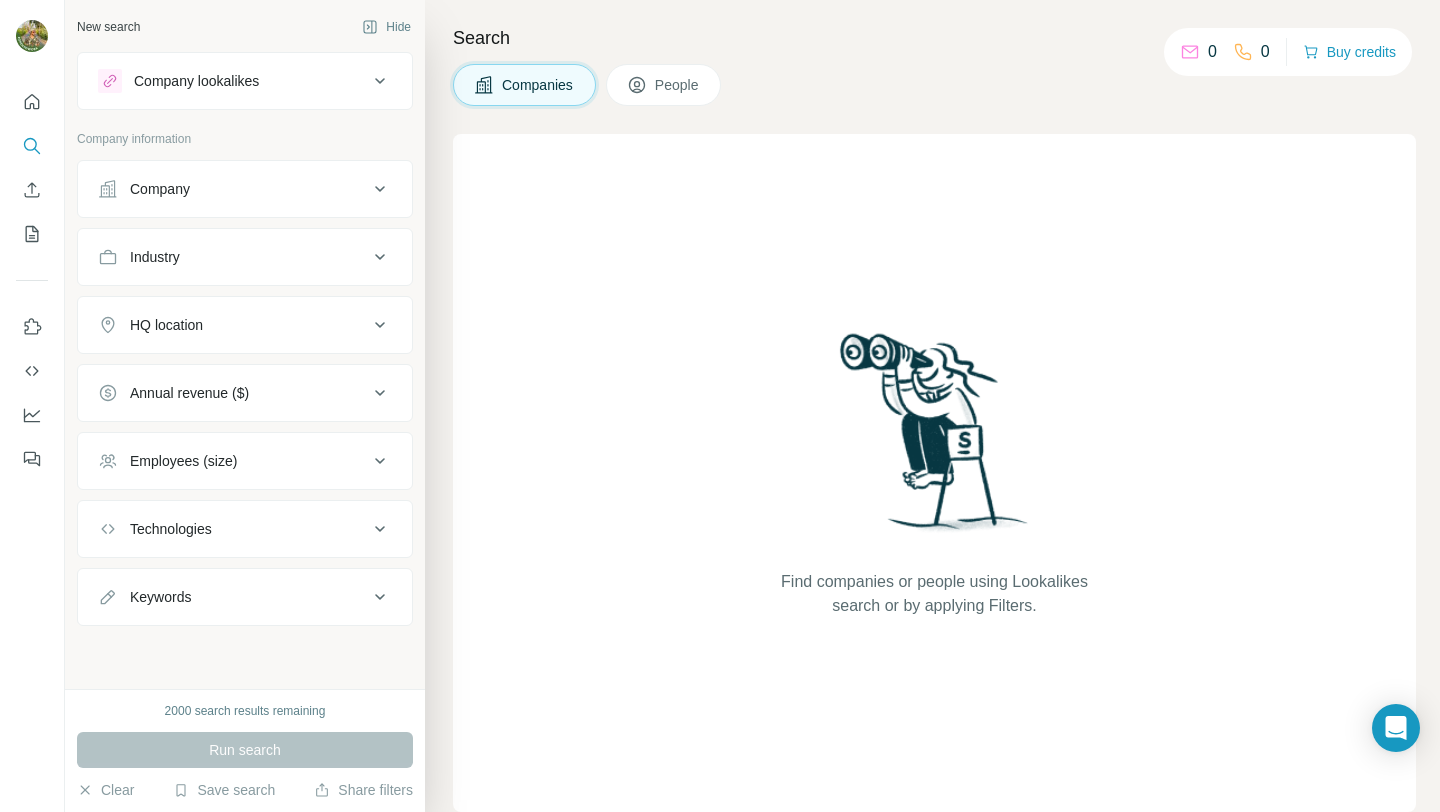 click on "Company" at bounding box center (233, 189) 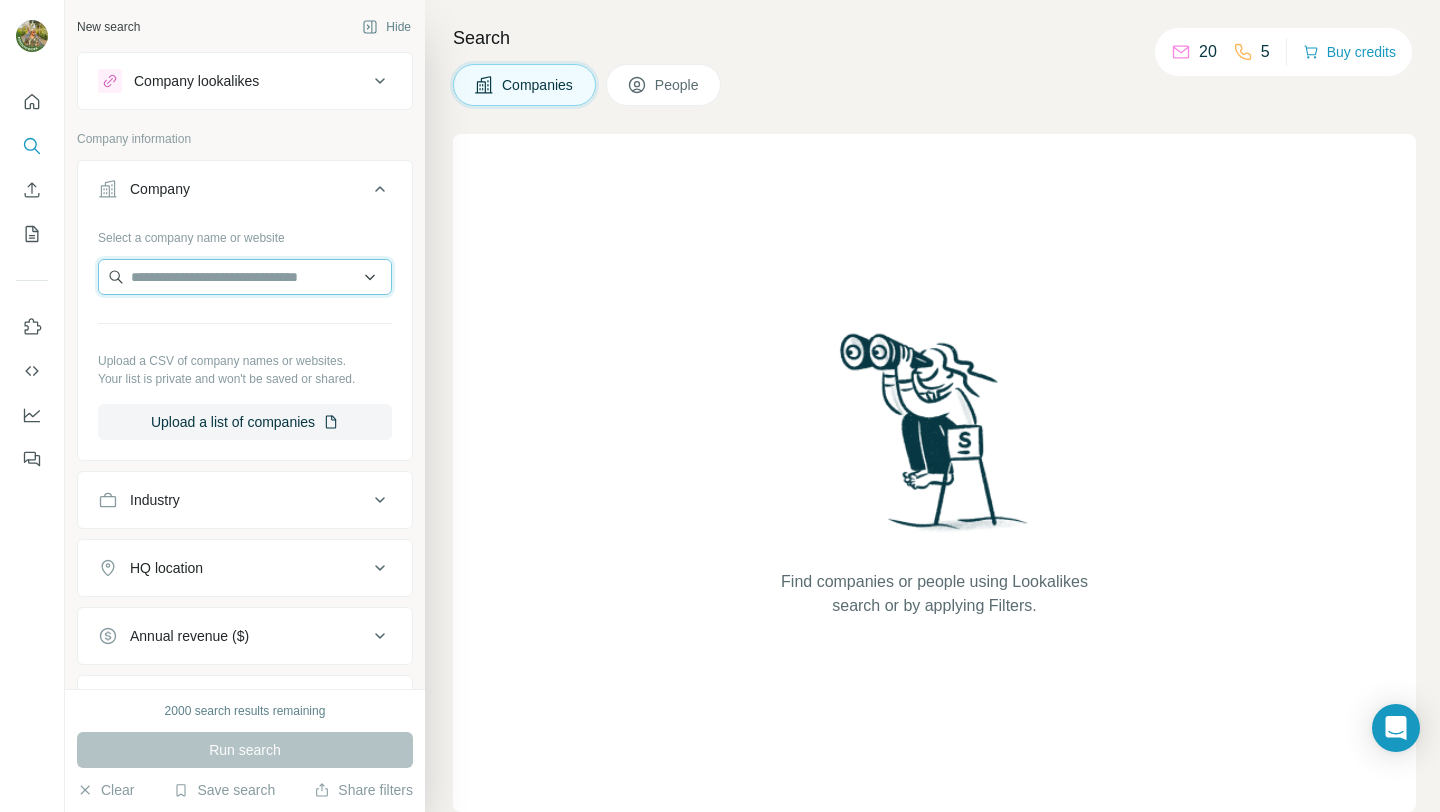 click at bounding box center (245, 277) 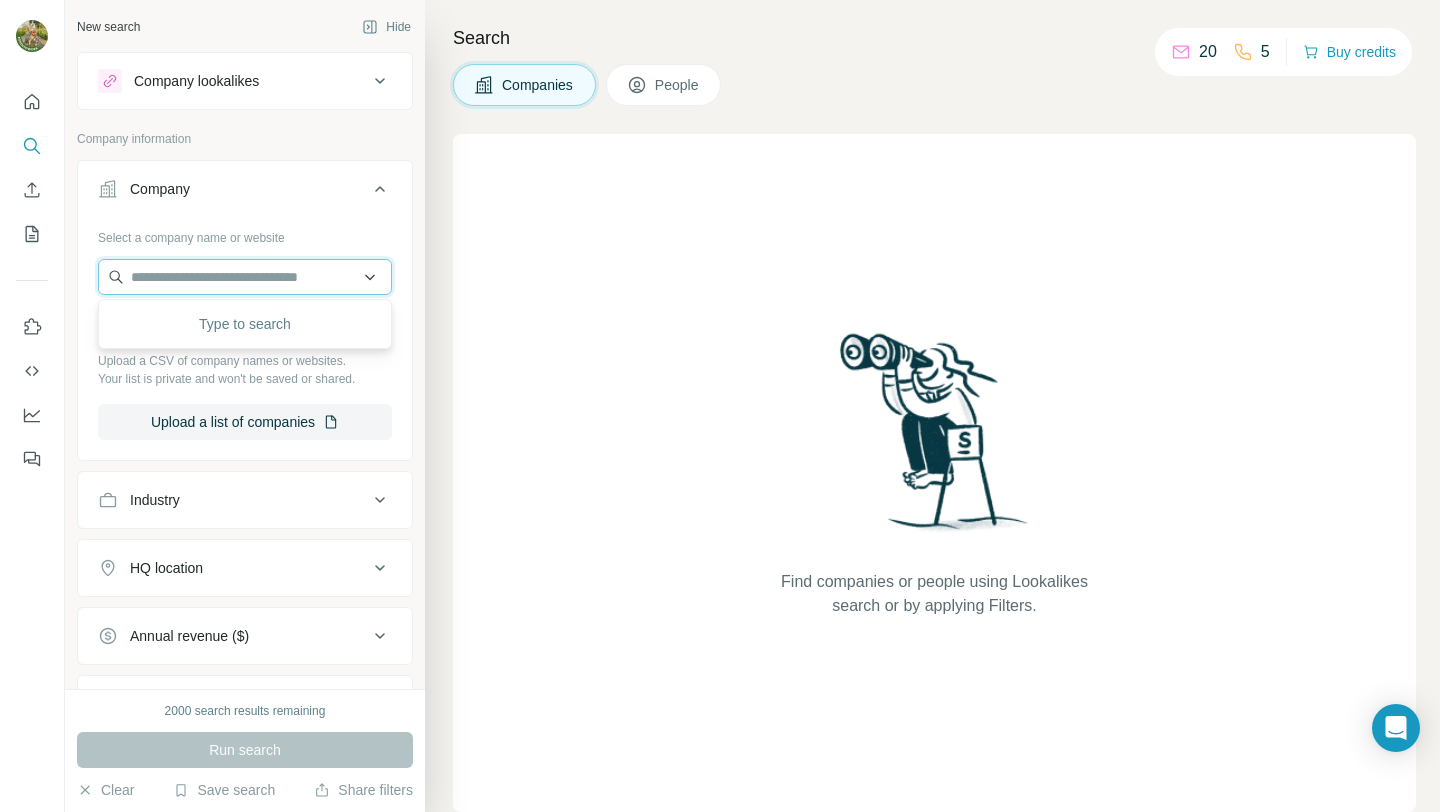 paste on "**********" 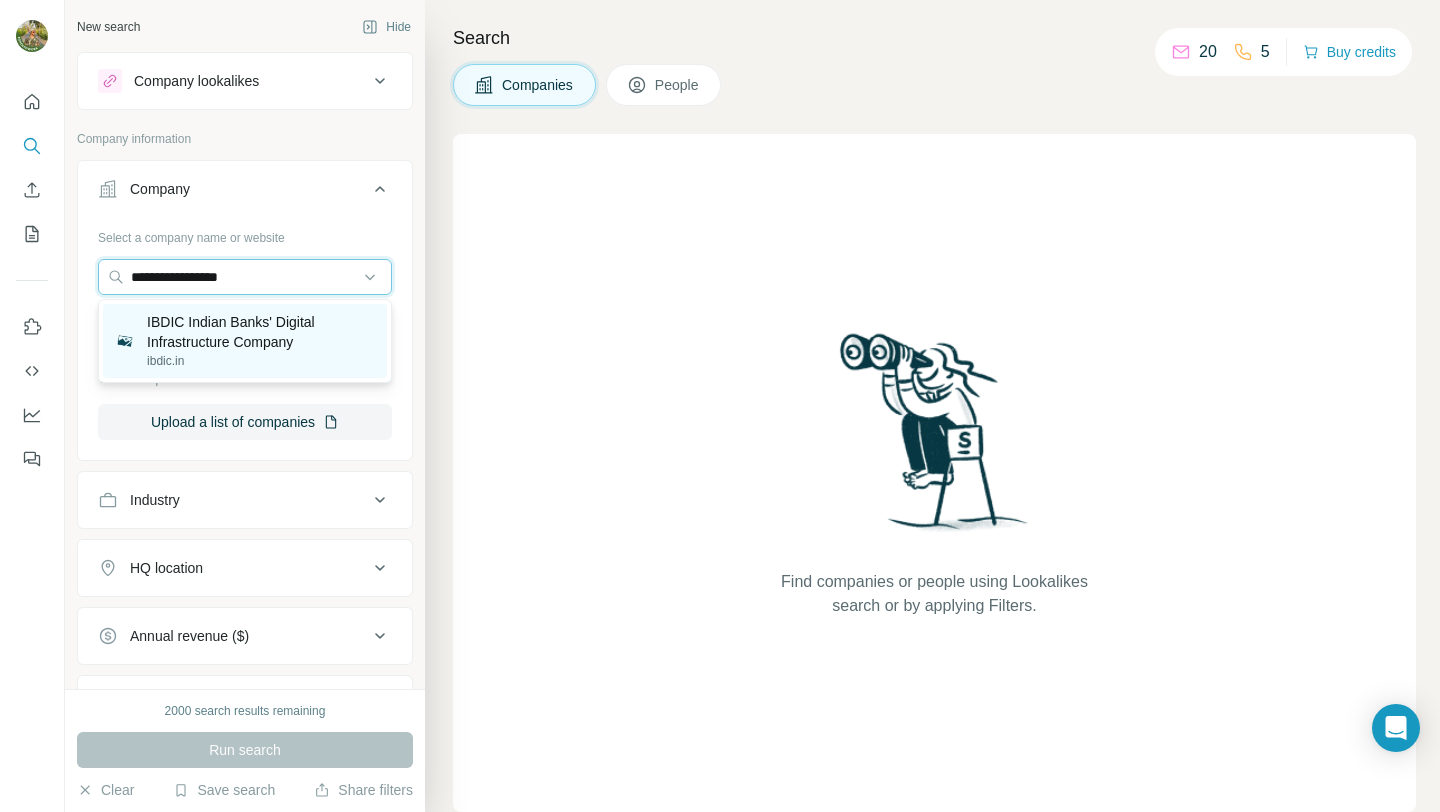 type on "**********" 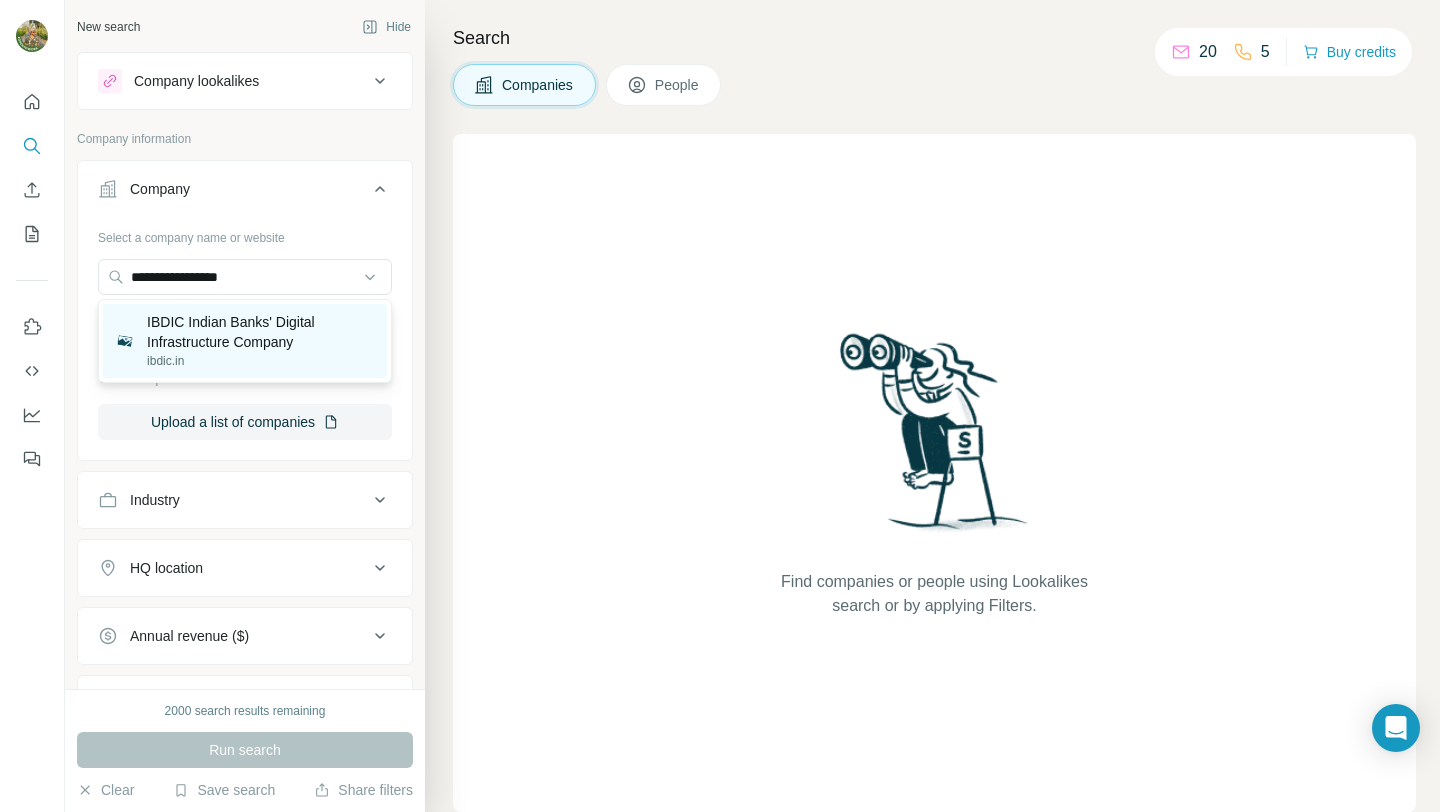 click on "ibdic.in" at bounding box center [261, 361] 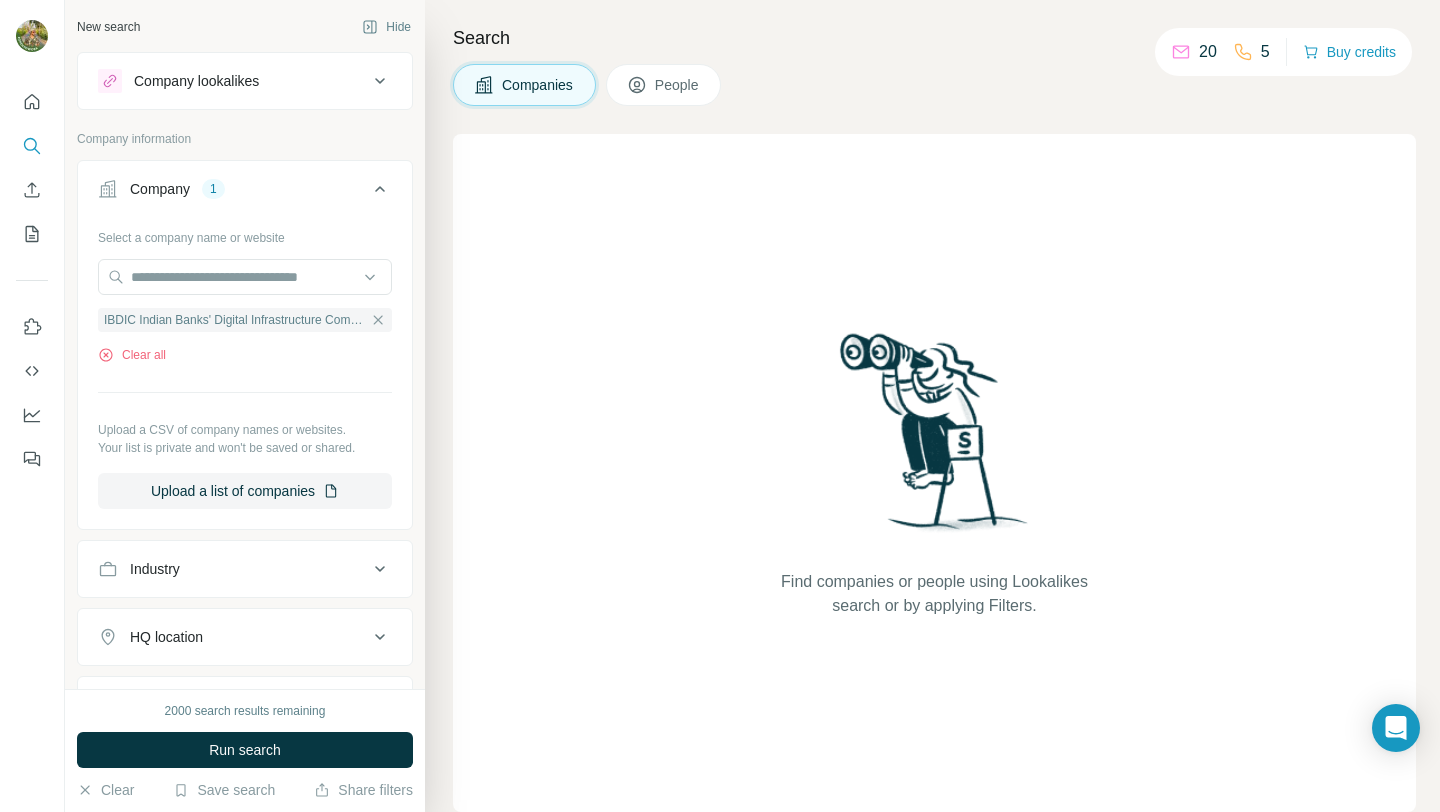 click on "People" at bounding box center (664, 85) 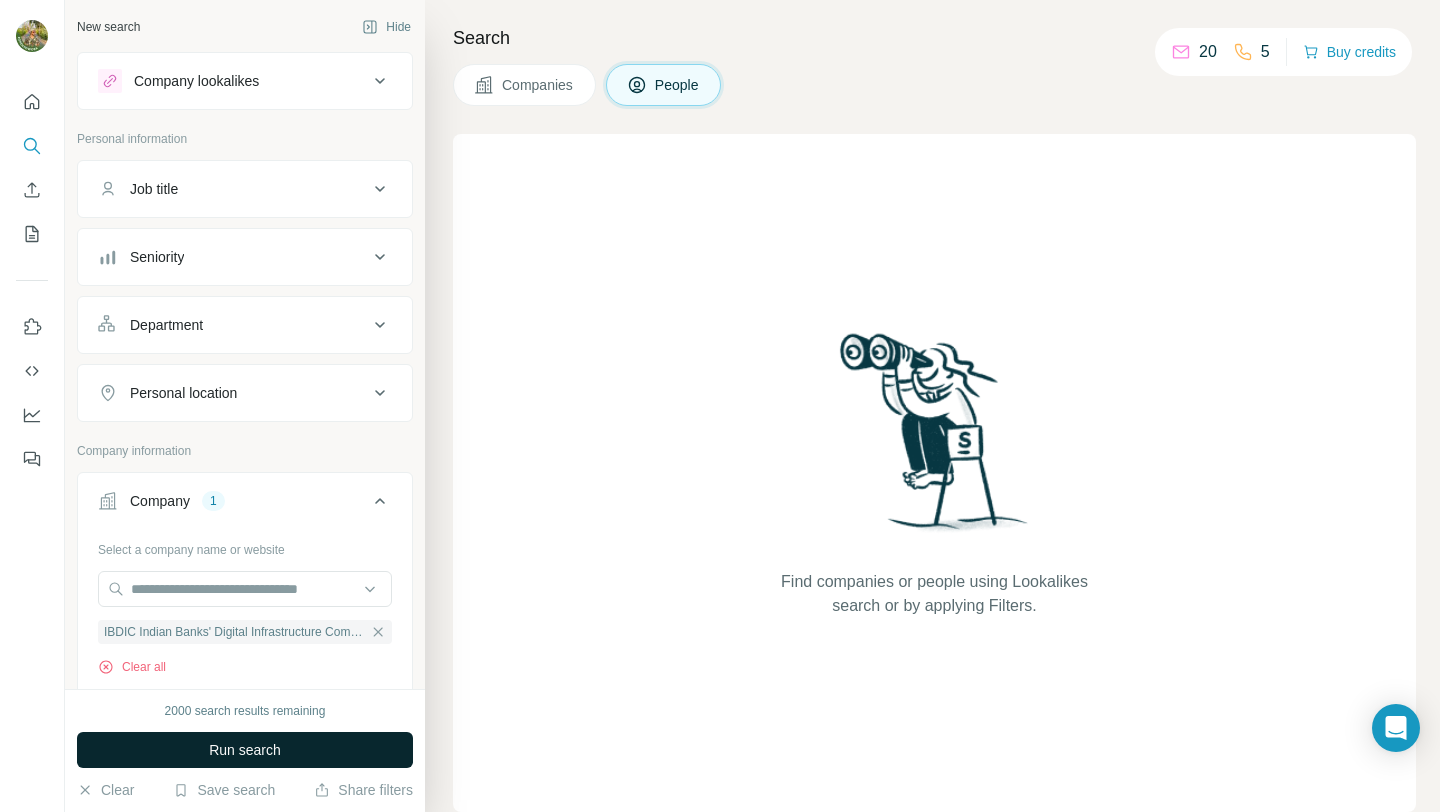 click on "Run search" at bounding box center [245, 750] 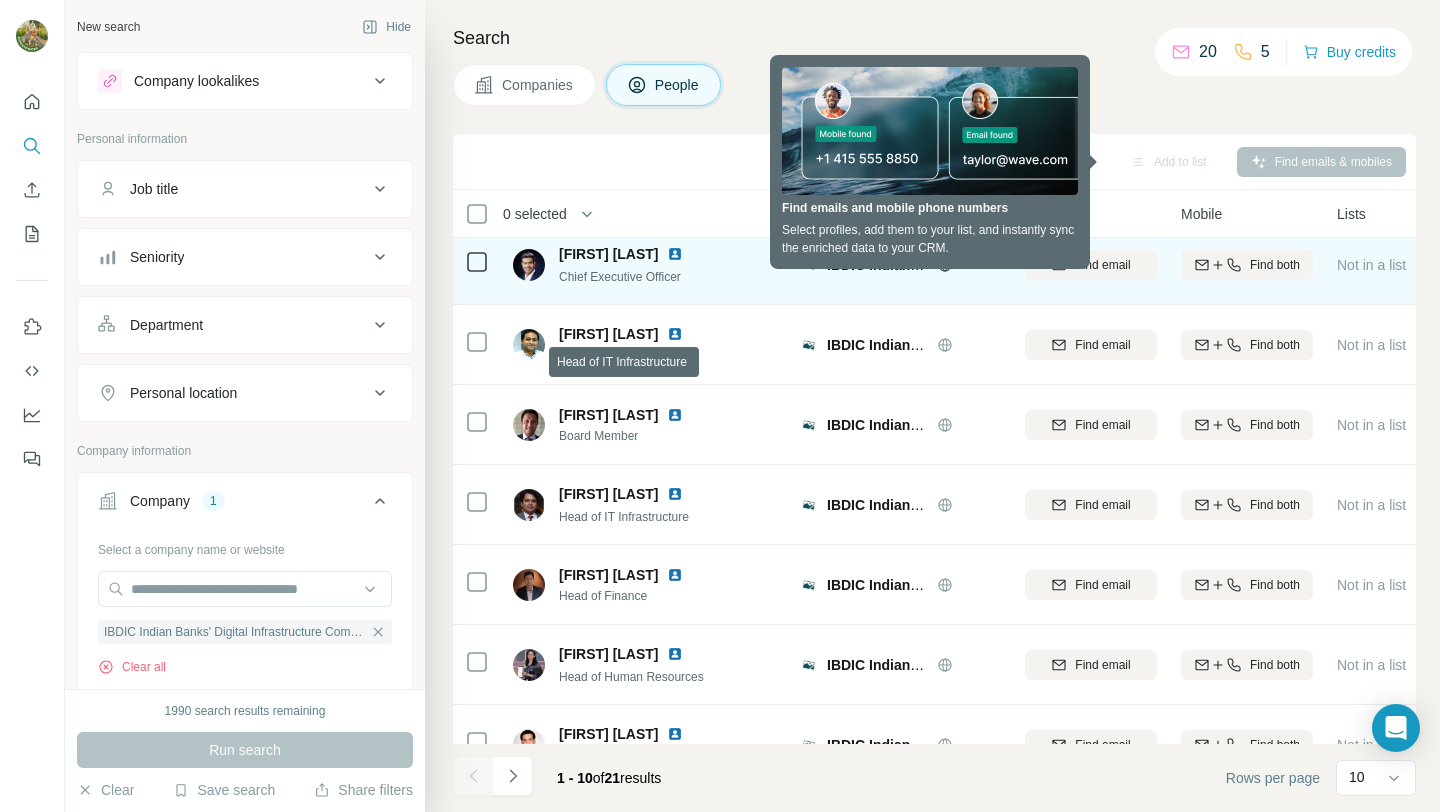 scroll, scrollTop: 0, scrollLeft: 0, axis: both 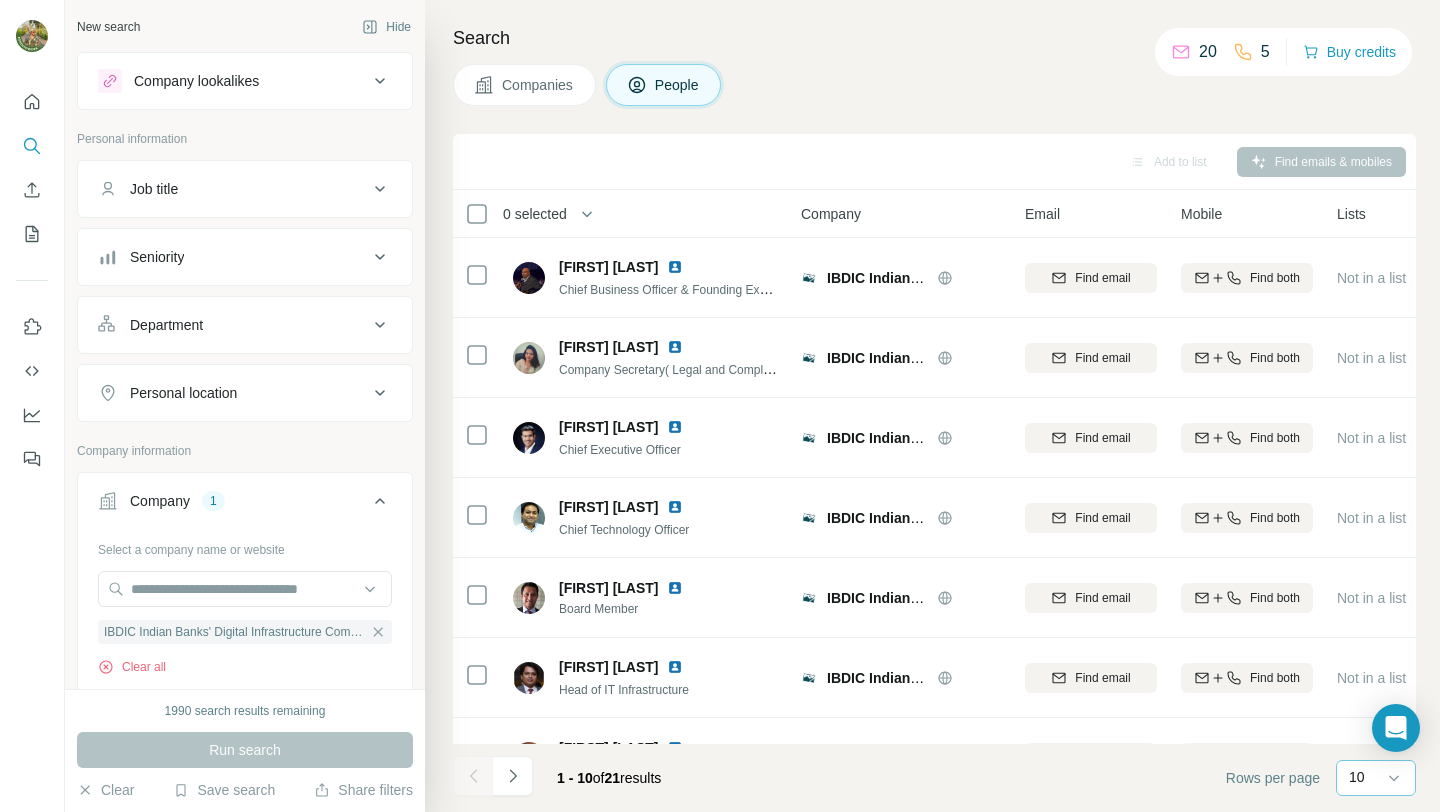 click on "10" at bounding box center (1357, 777) 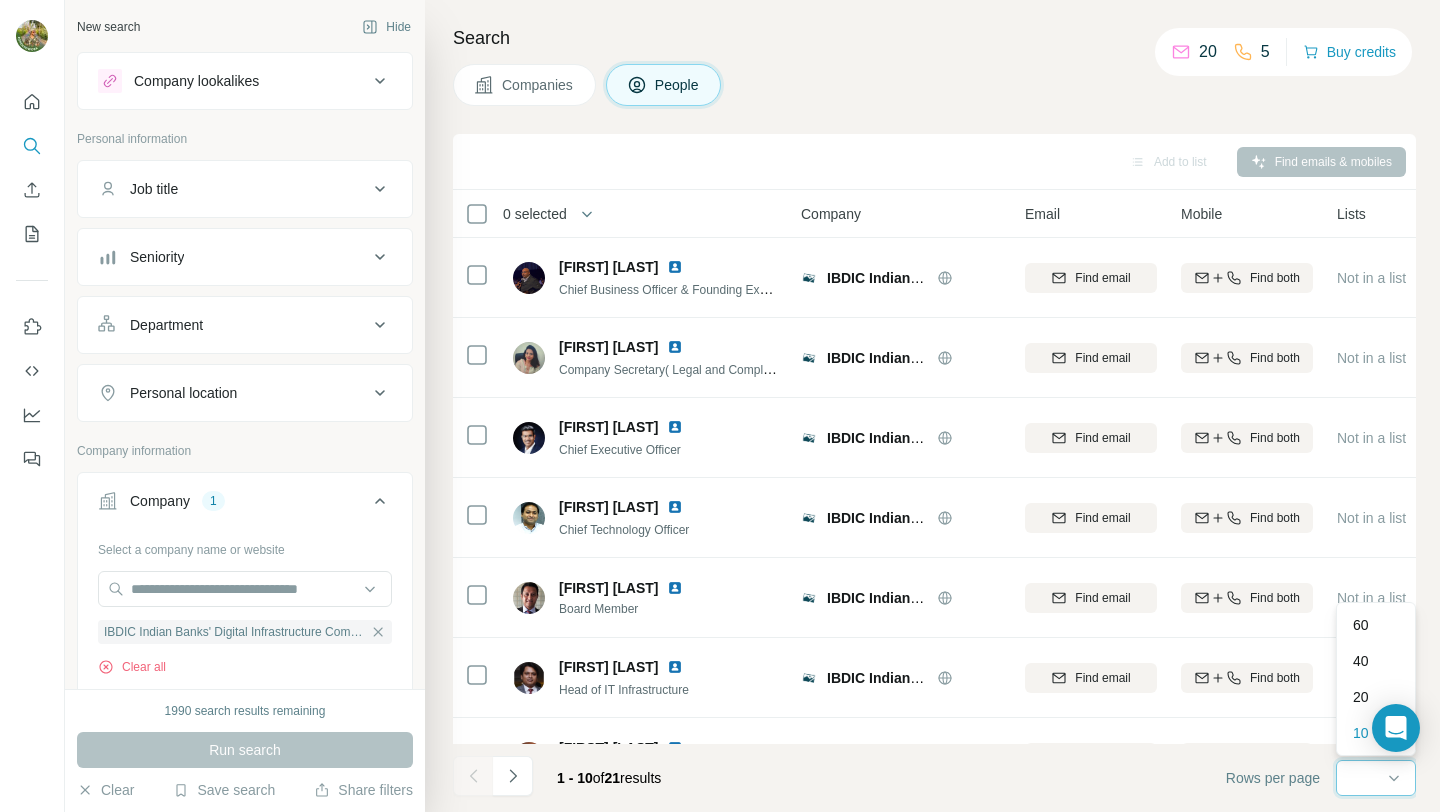 scroll, scrollTop: 0, scrollLeft: 0, axis: both 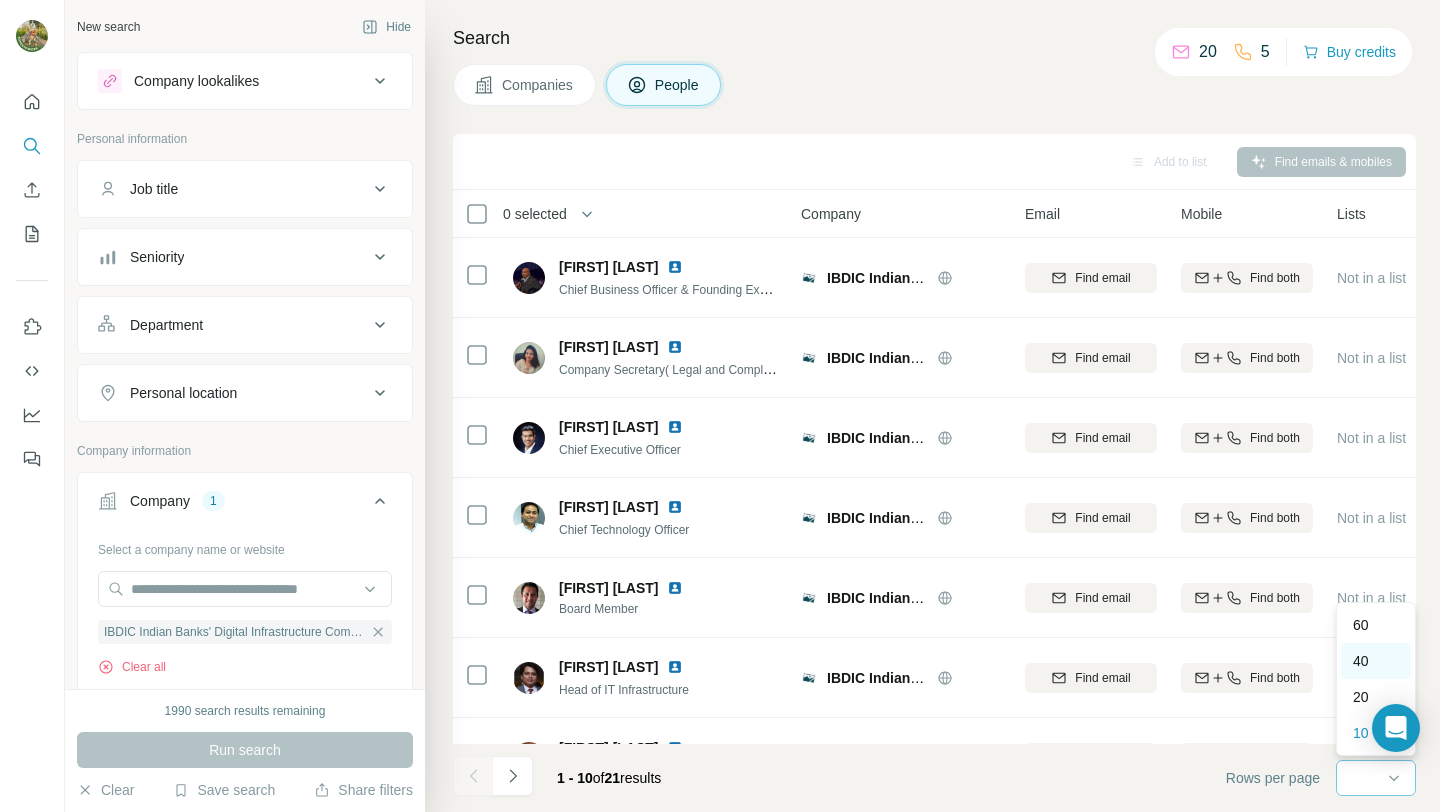 click on "40" at bounding box center (1361, 661) 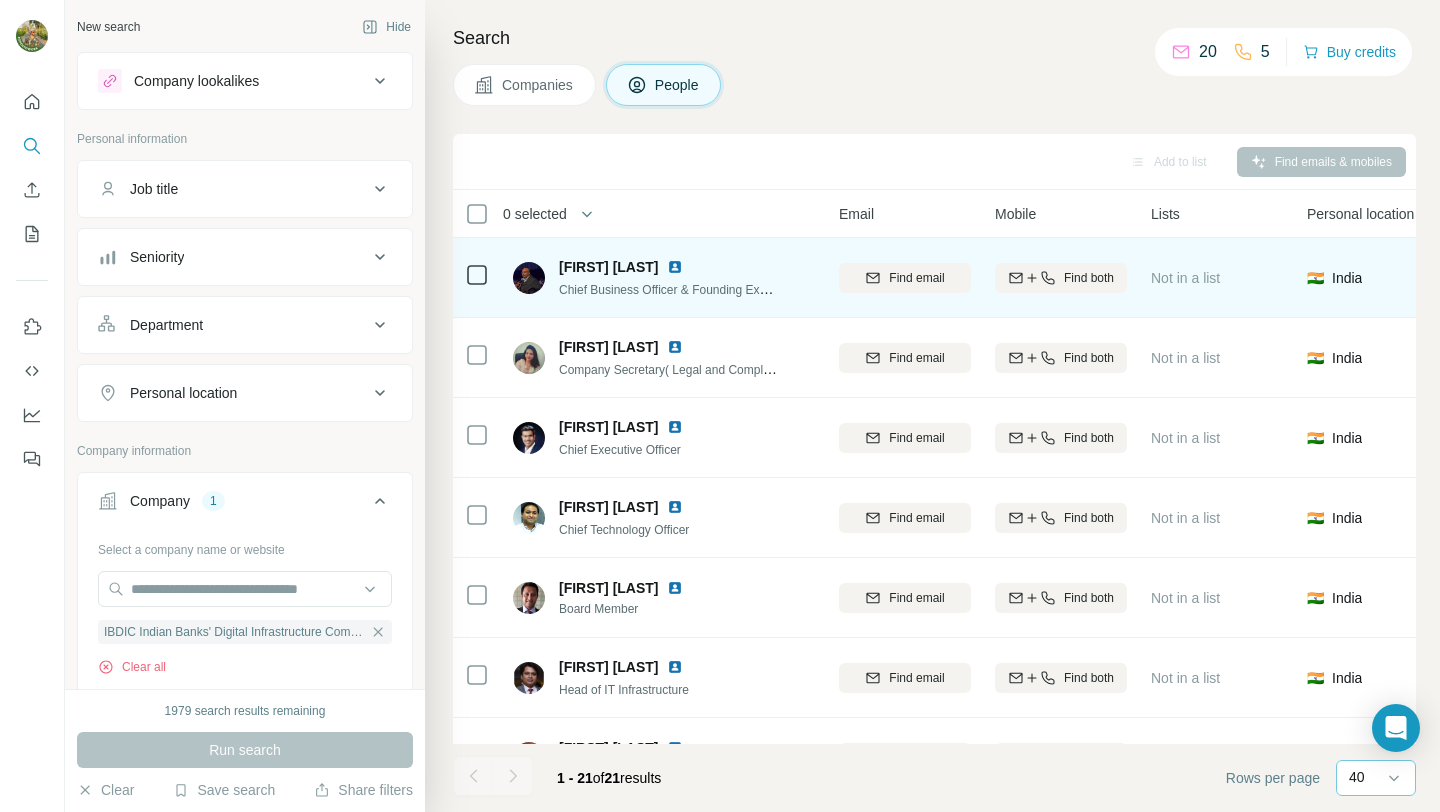 scroll, scrollTop: 0, scrollLeft: 0, axis: both 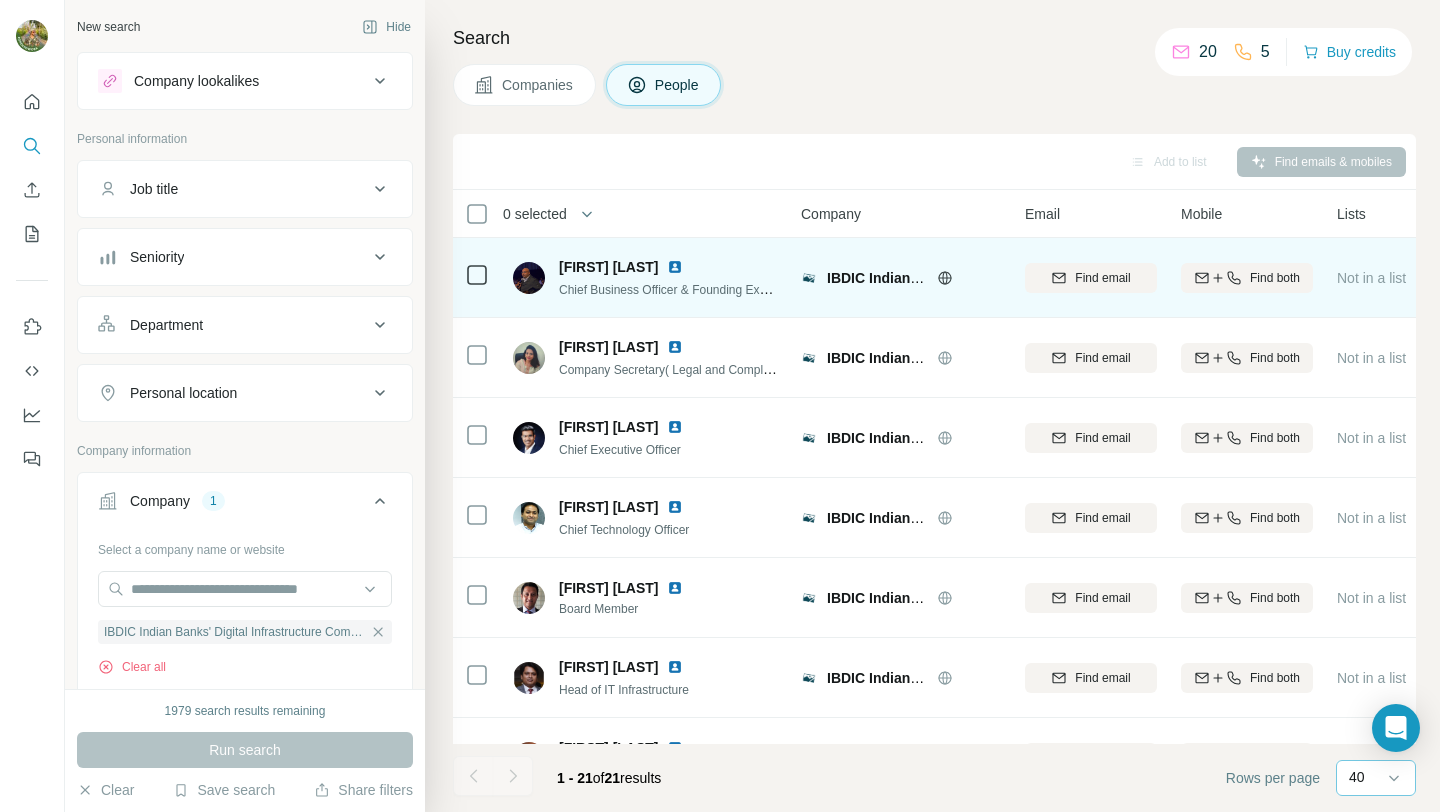 click on "[FIRST] [LAST]" at bounding box center (609, 267) 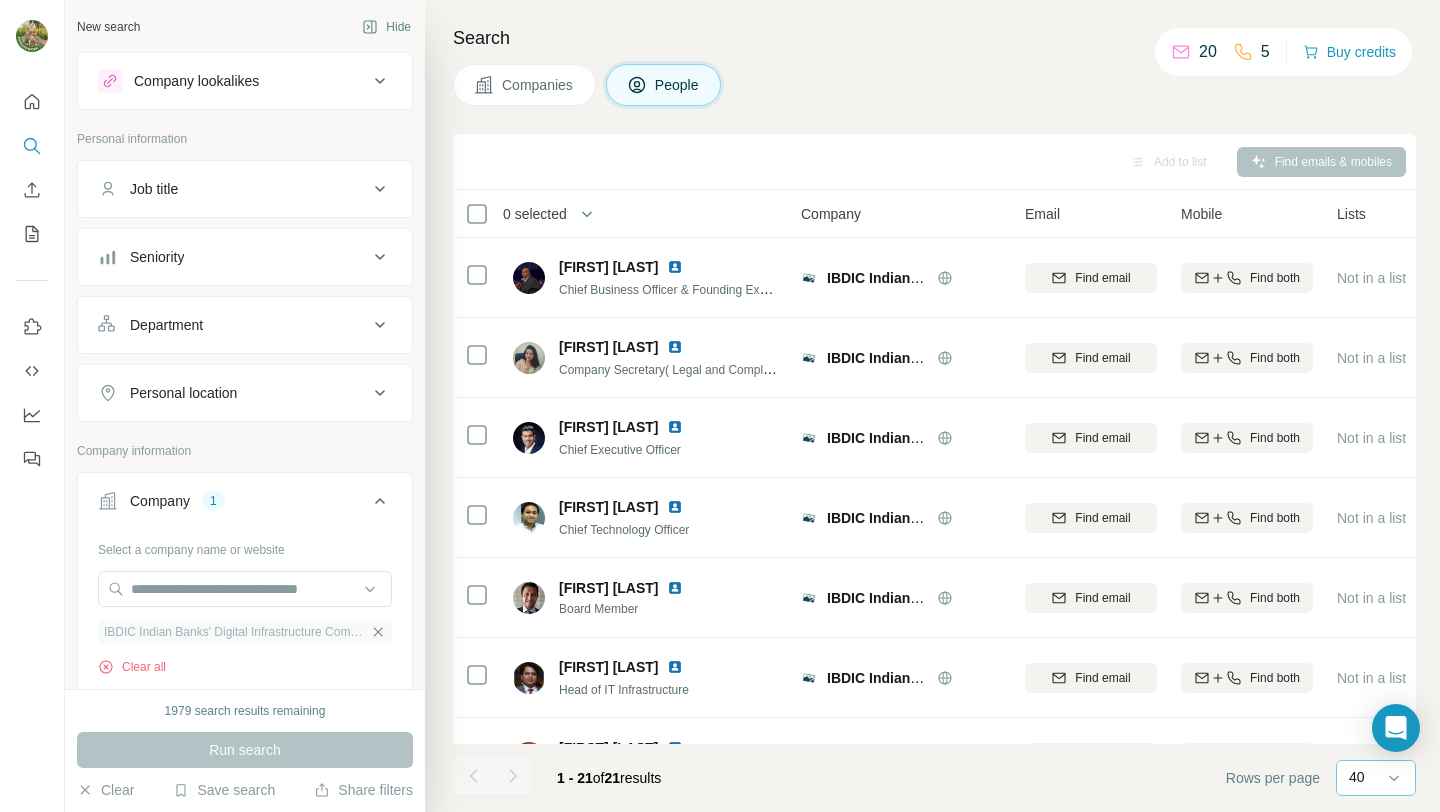 click 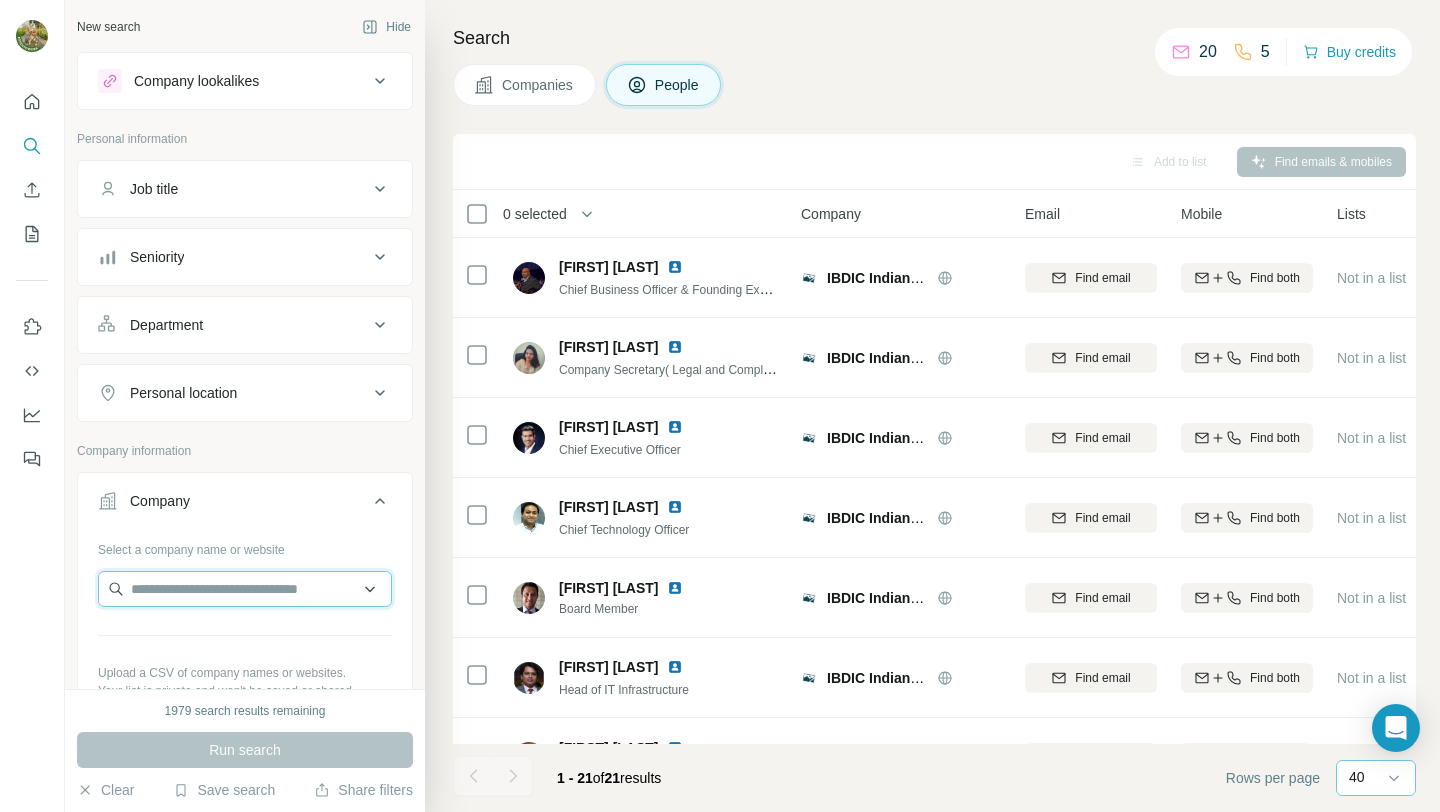 click at bounding box center [245, 589] 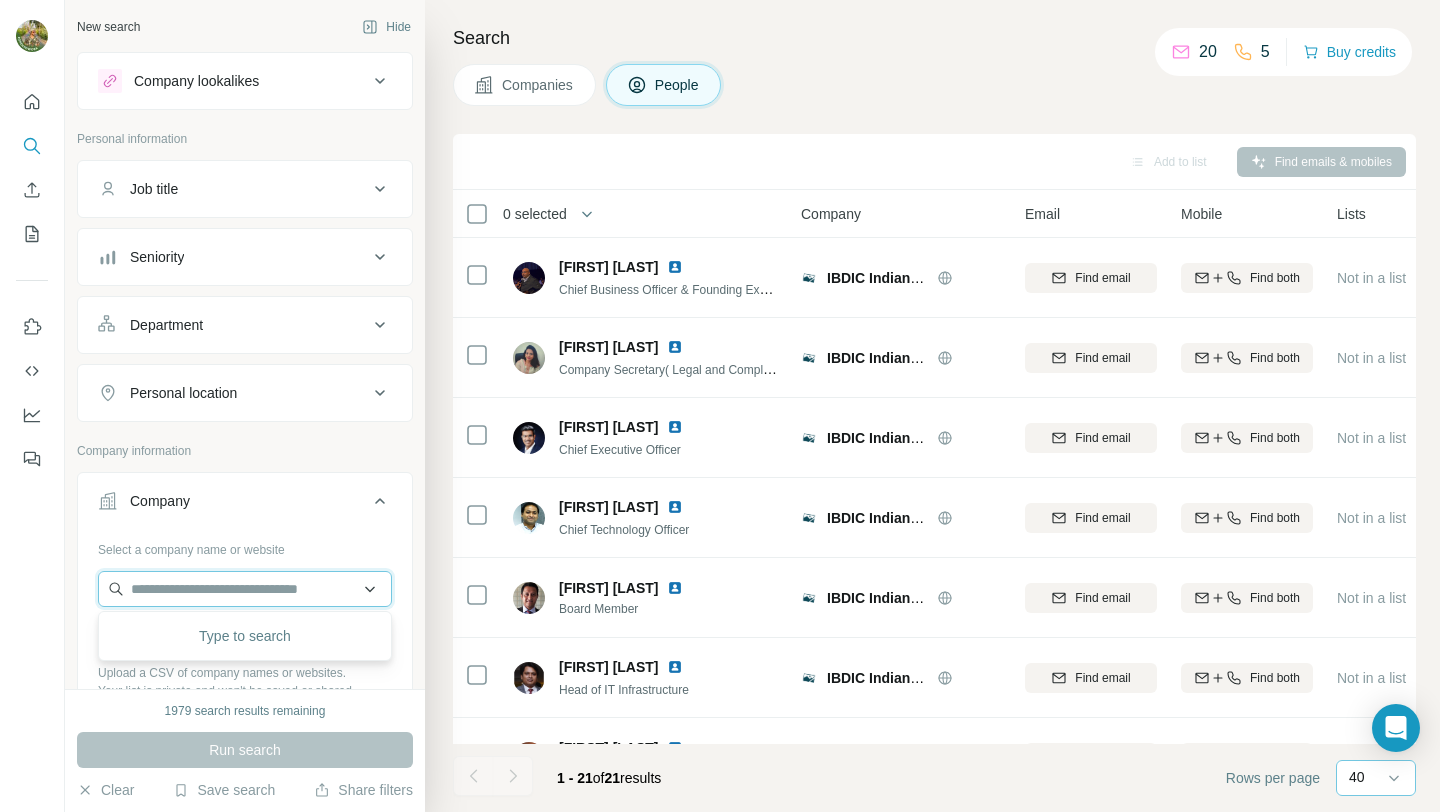 paste on "**********" 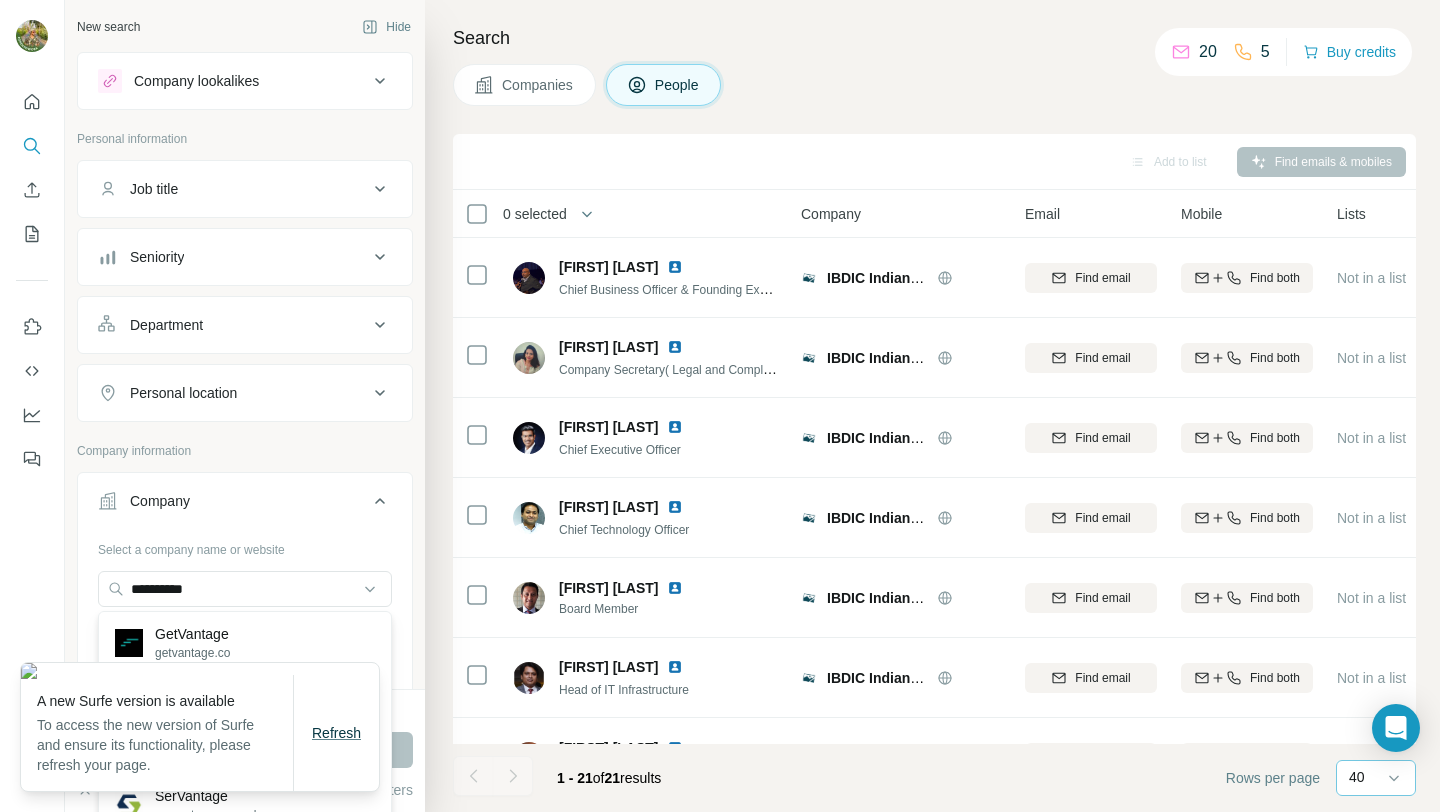 type 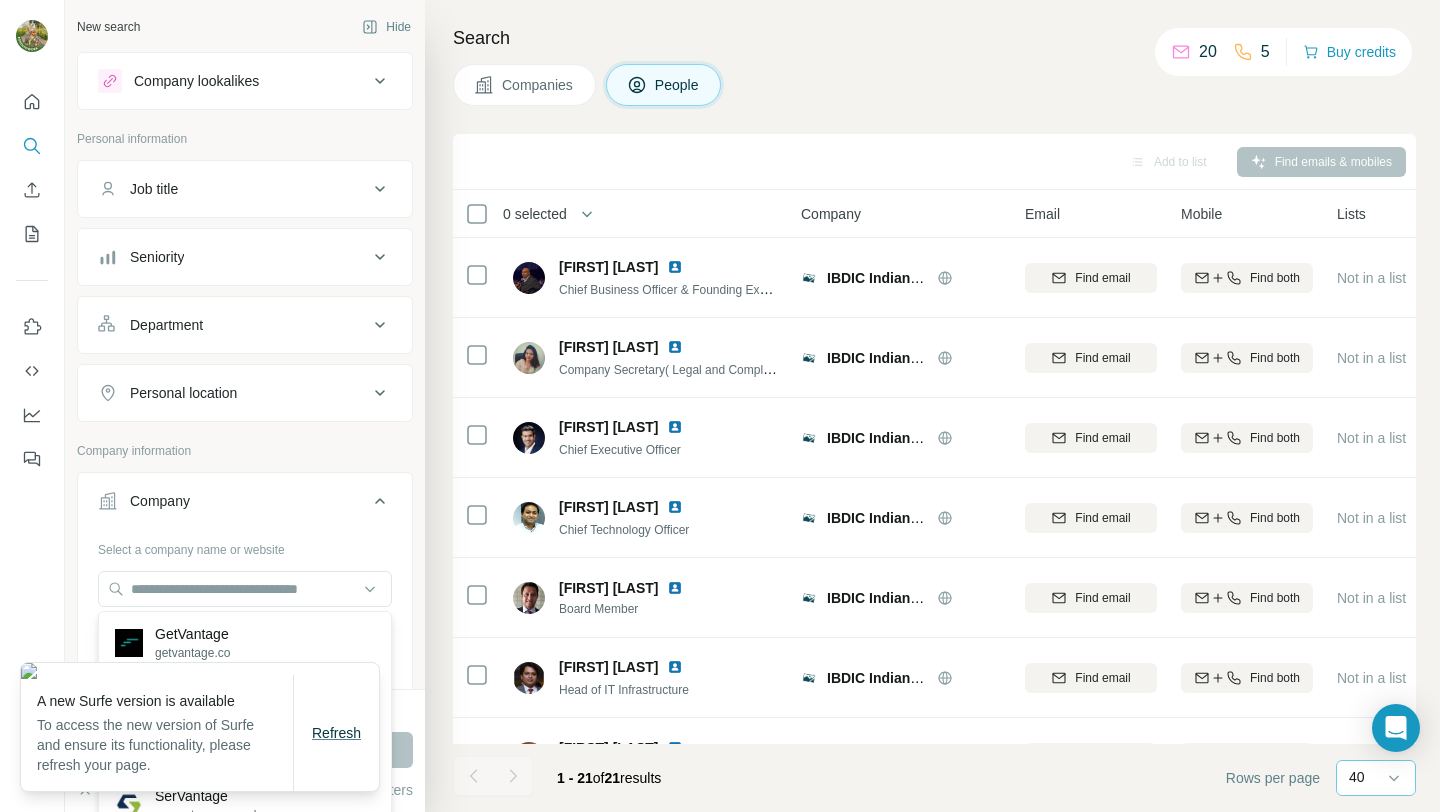 click on "Refresh" at bounding box center [336, 733] 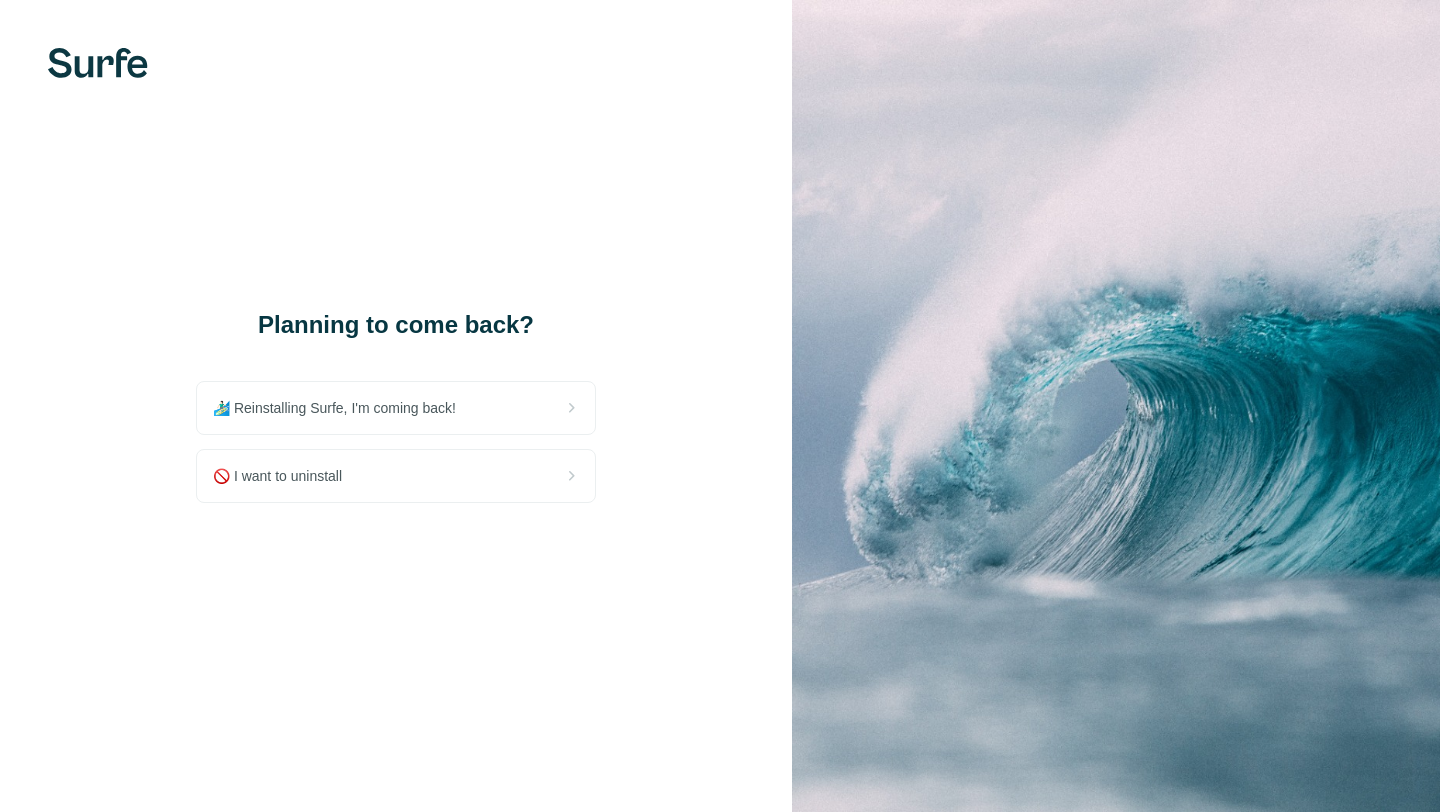 scroll, scrollTop: 0, scrollLeft: 0, axis: both 